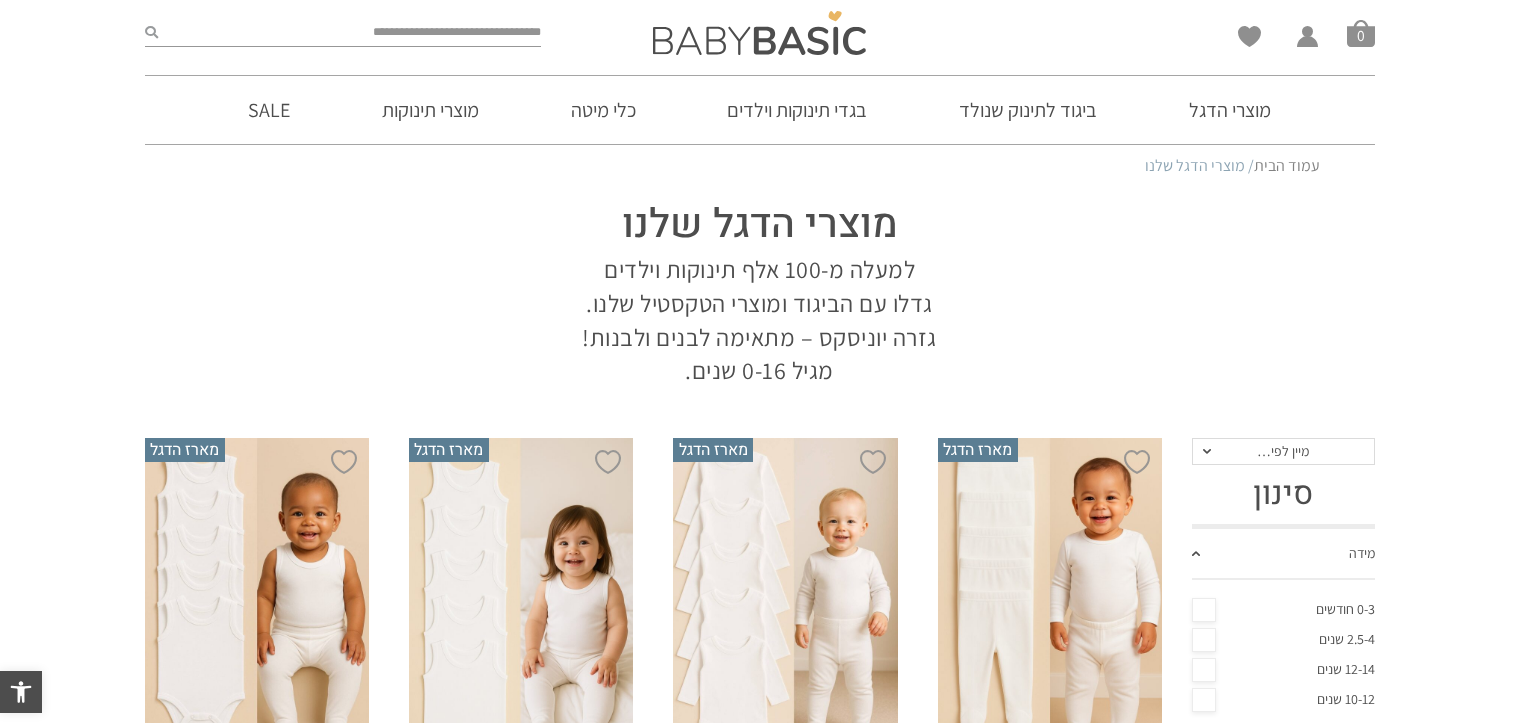 scroll, scrollTop: 0, scrollLeft: 0, axis: both 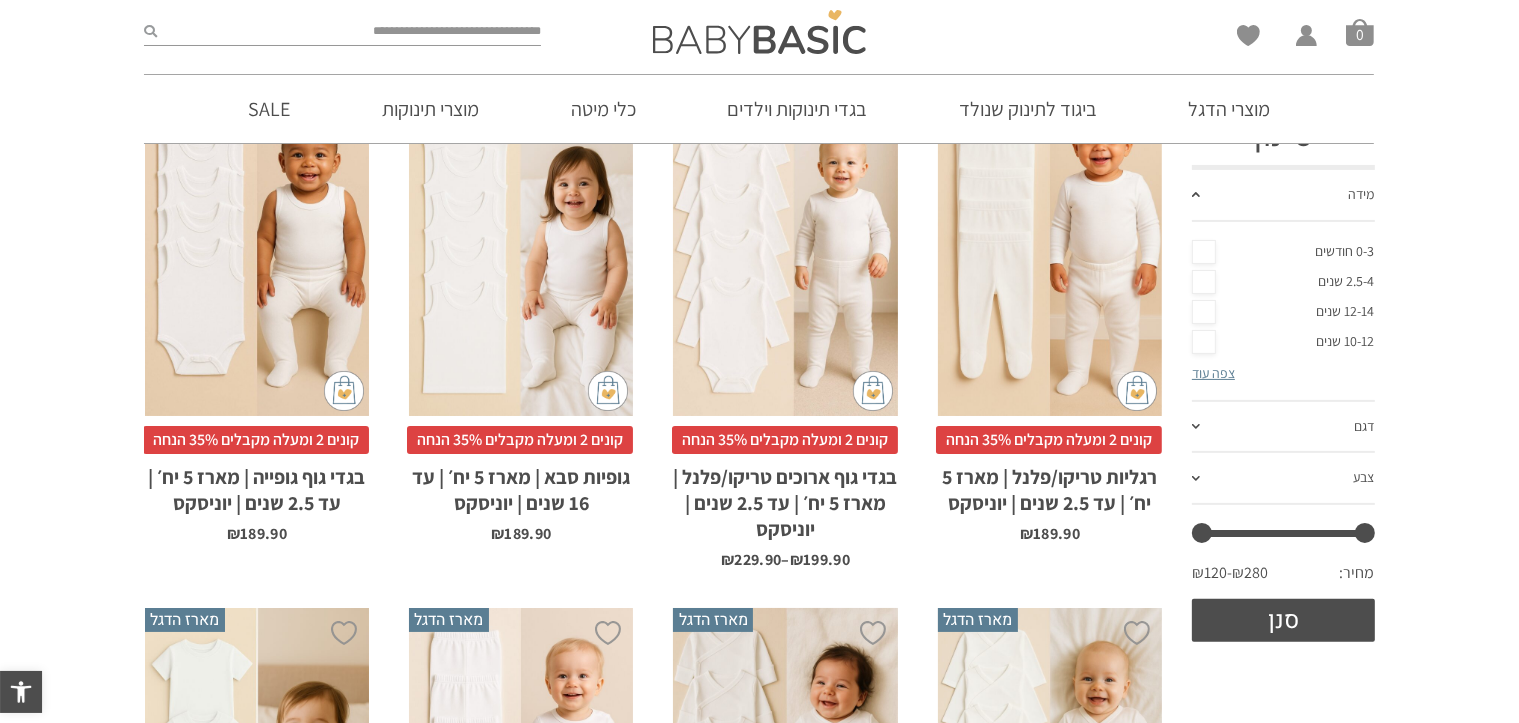 click on "0-3 חודשים" at bounding box center (1283, 252) 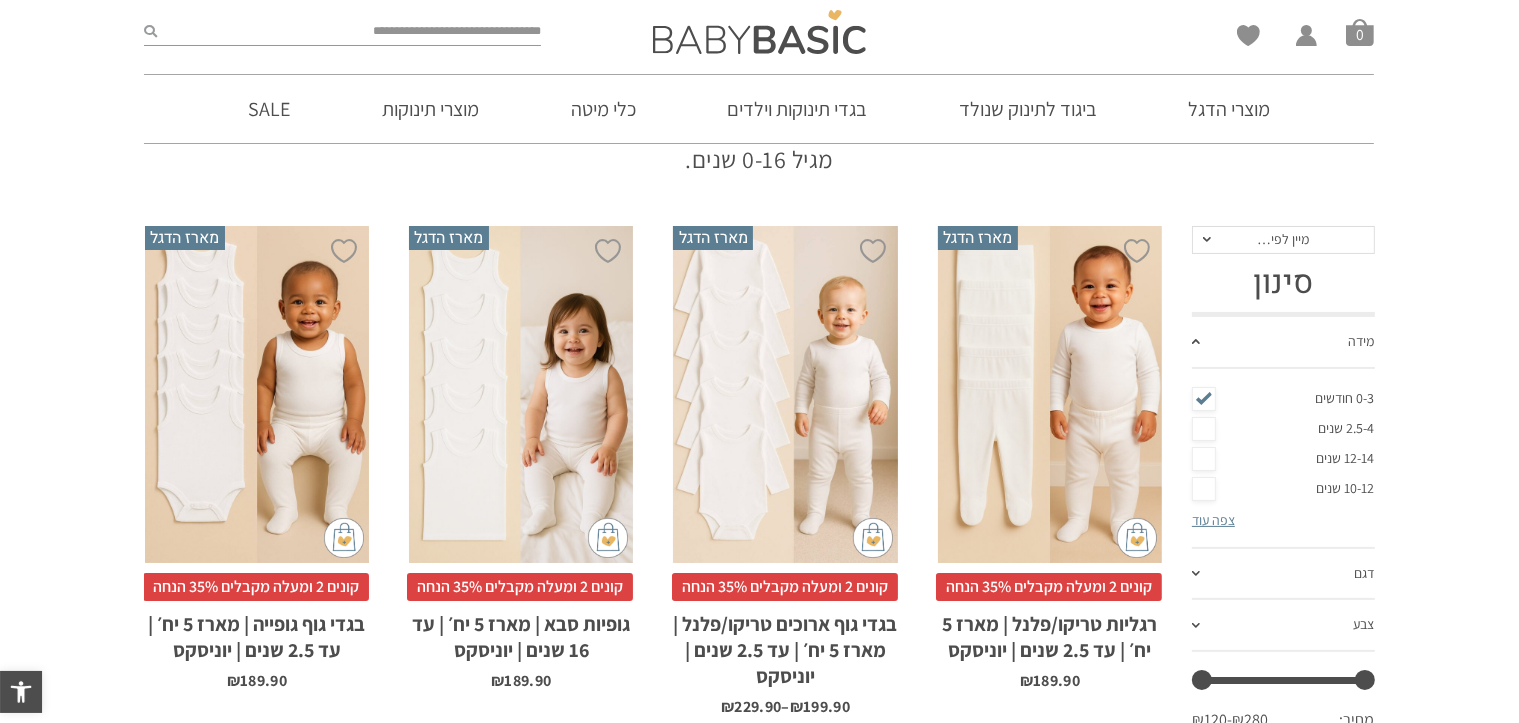 scroll, scrollTop: 100, scrollLeft: 0, axis: vertical 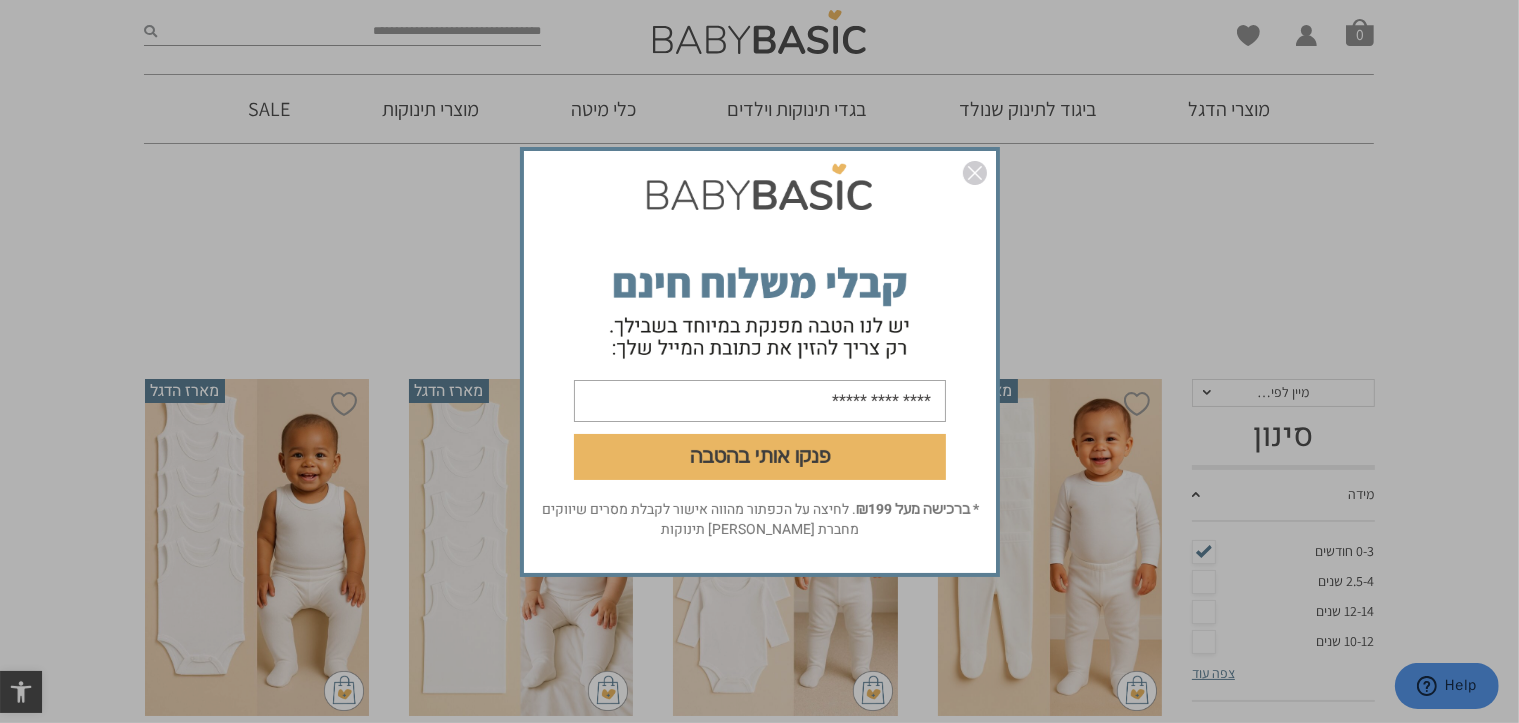click at bounding box center (975, 173) 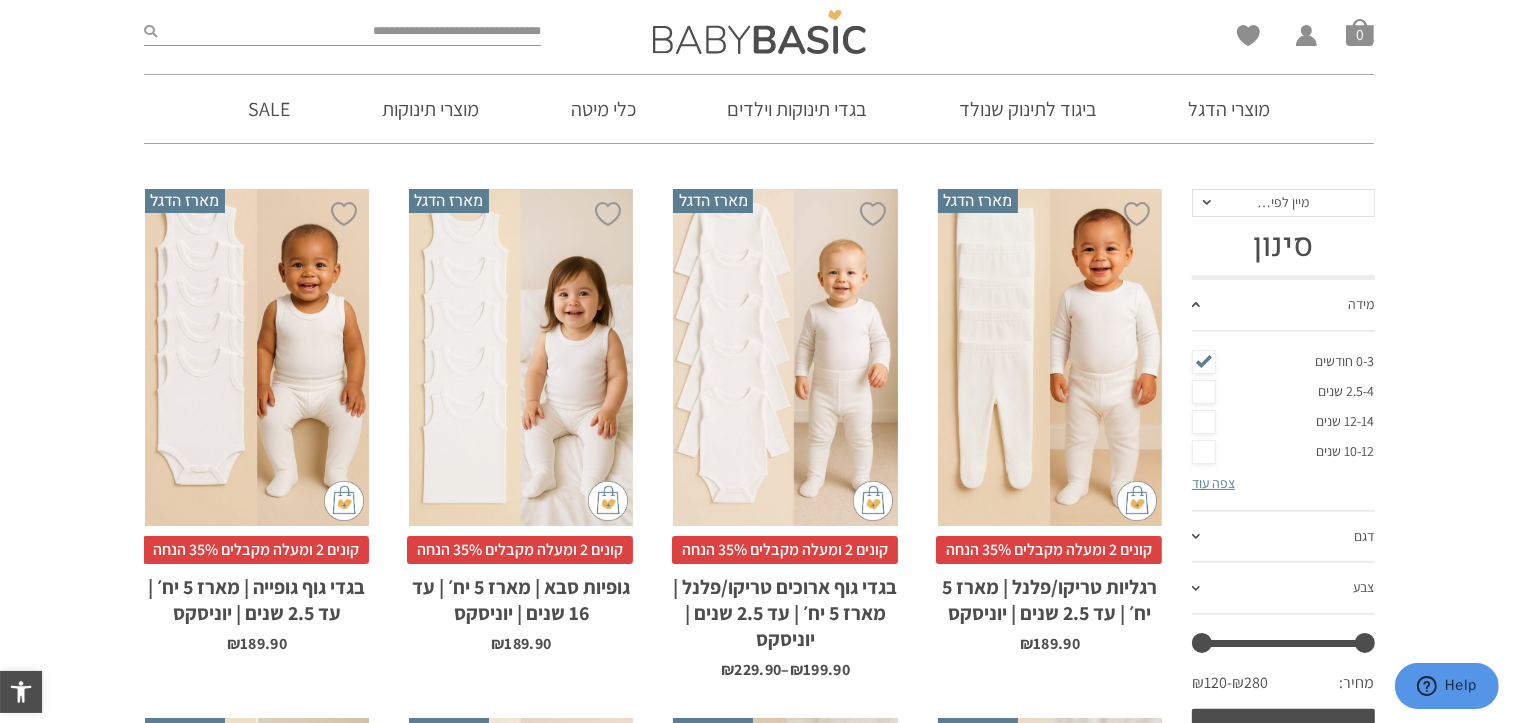scroll, scrollTop: 300, scrollLeft: 0, axis: vertical 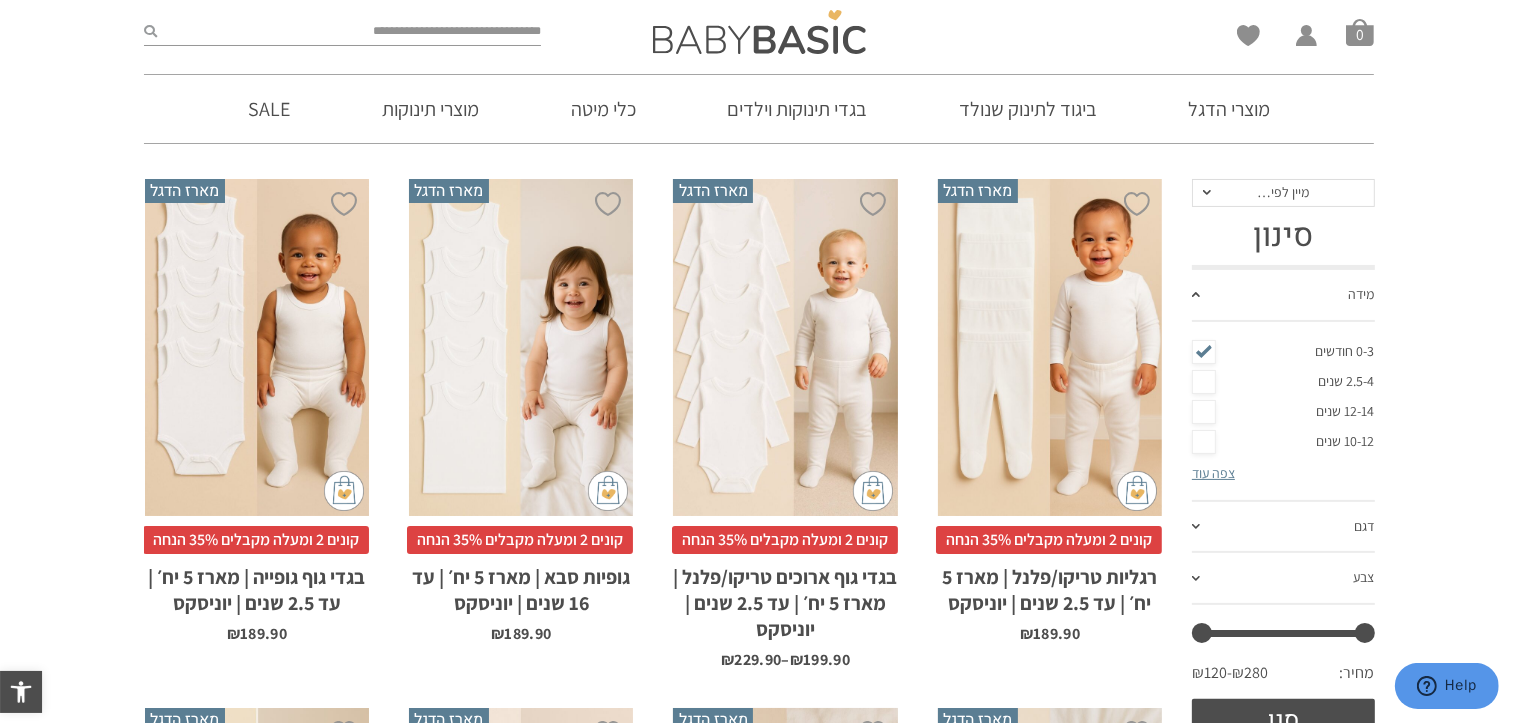 click on "צפה עוד" at bounding box center [1213, 473] 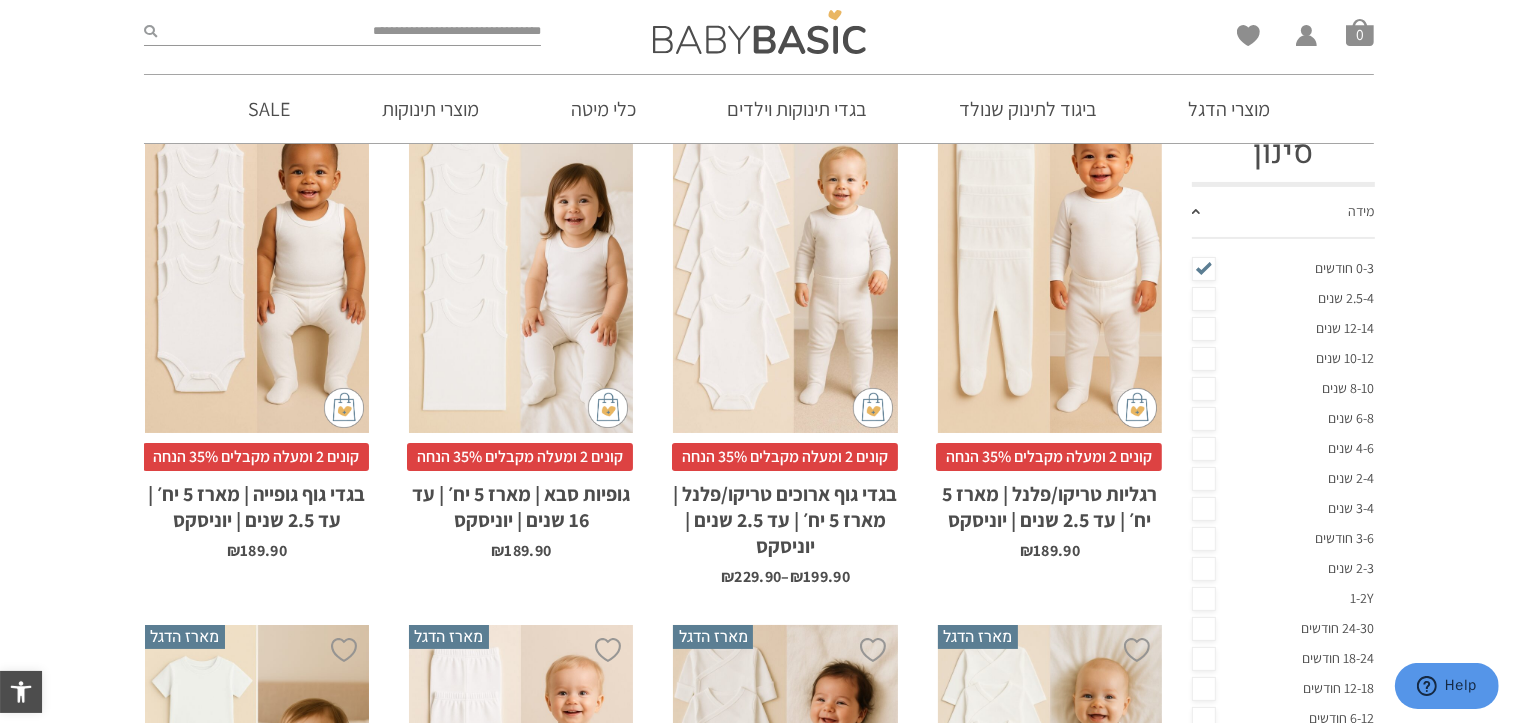 scroll, scrollTop: 600, scrollLeft: 0, axis: vertical 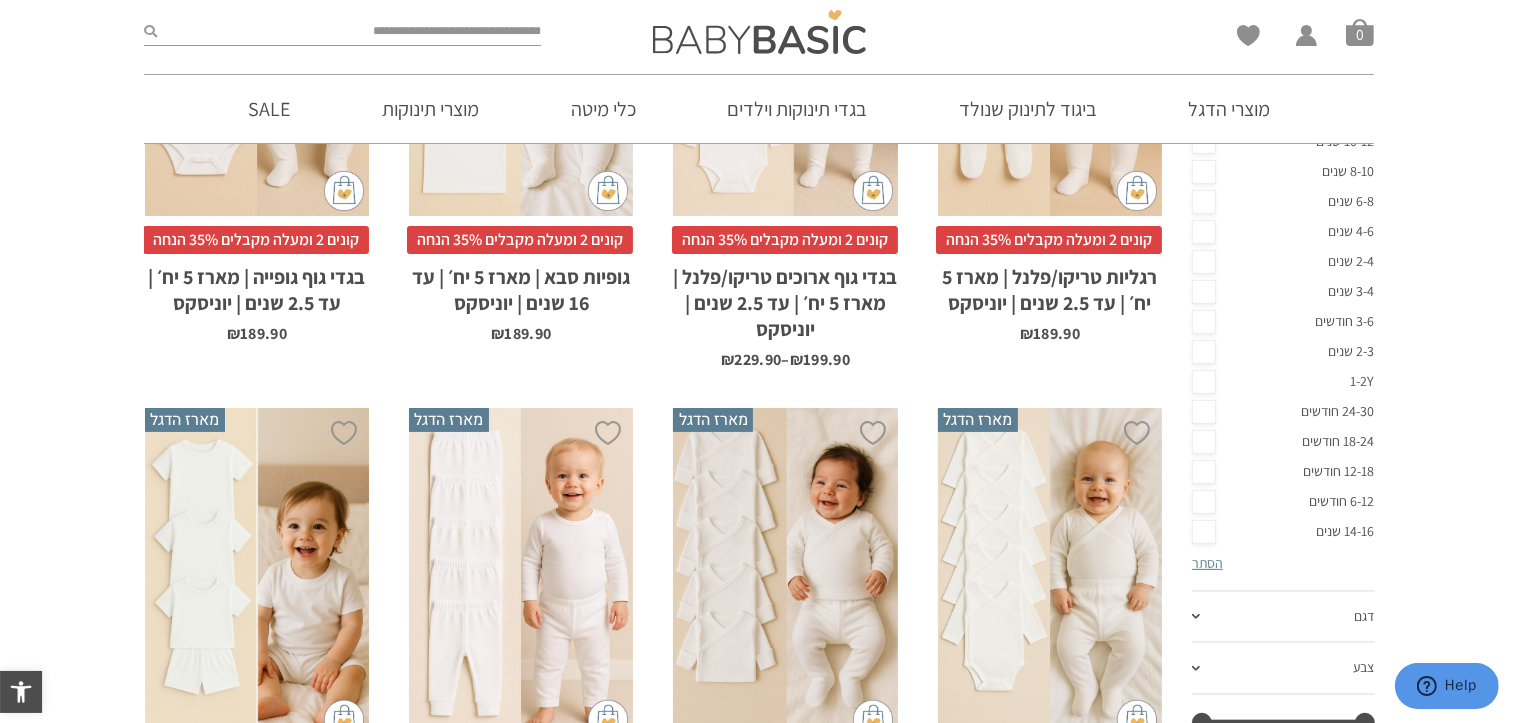 click on "3-6 חודשים" at bounding box center (1283, 322) 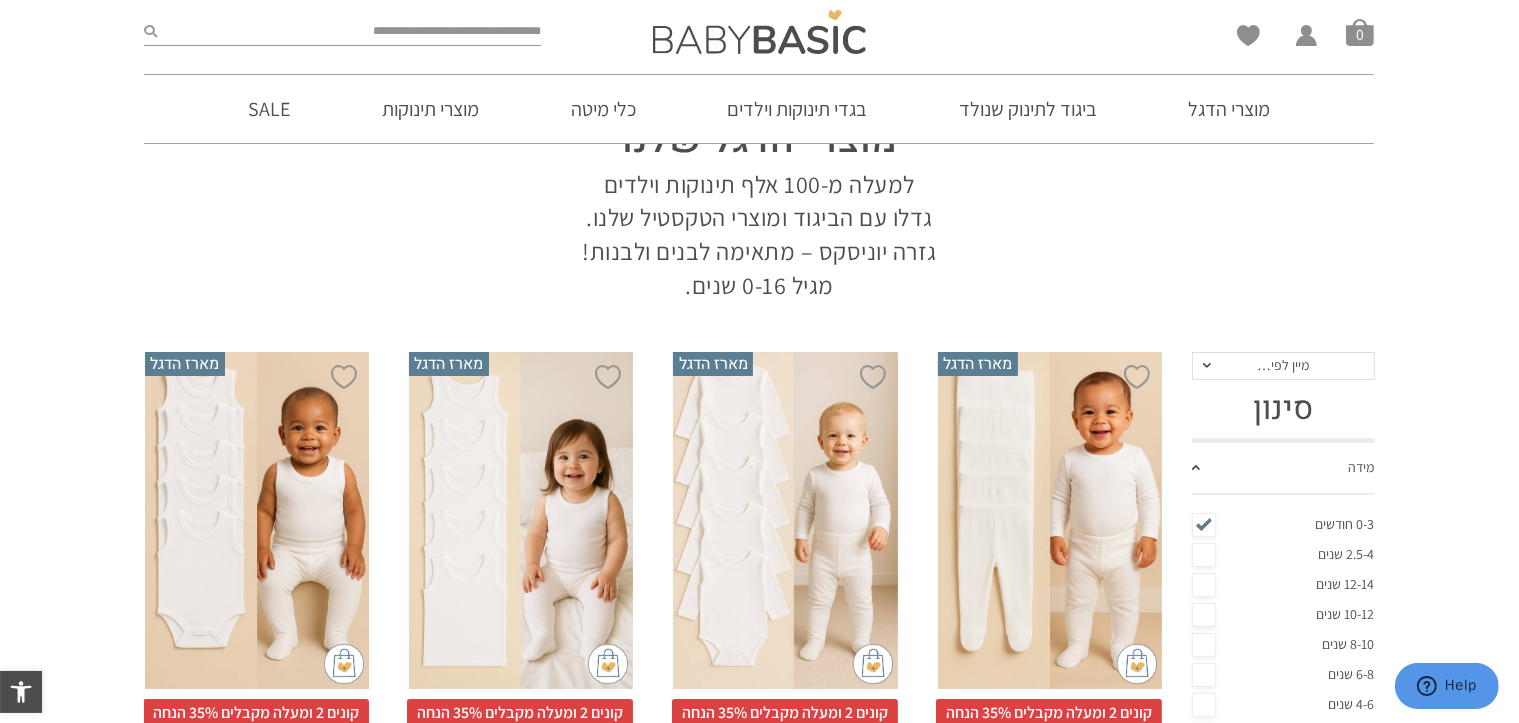 scroll, scrollTop: 100, scrollLeft: 0, axis: vertical 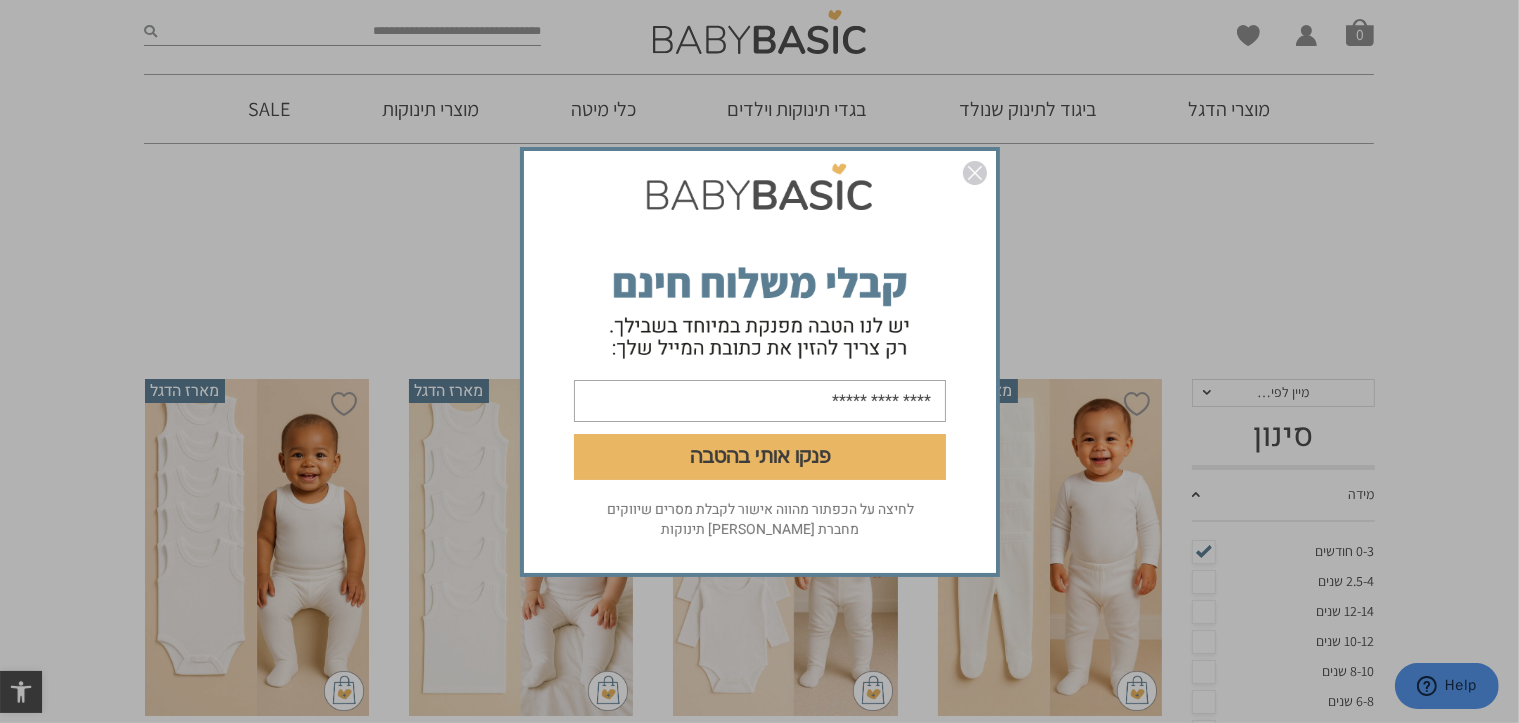 drag, startPoint x: 980, startPoint y: 174, endPoint x: 907, endPoint y: 170, distance: 73.109505 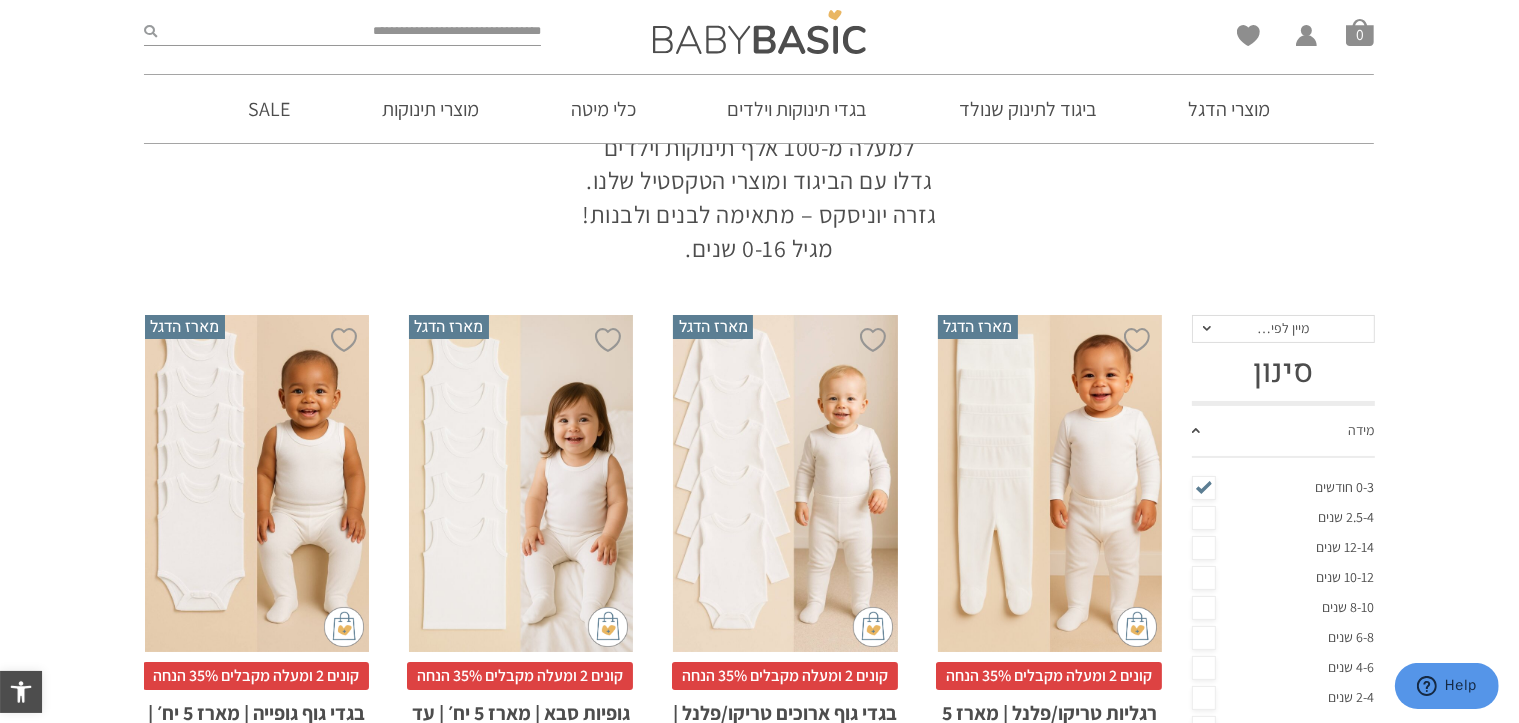 scroll, scrollTop: 200, scrollLeft: 0, axis: vertical 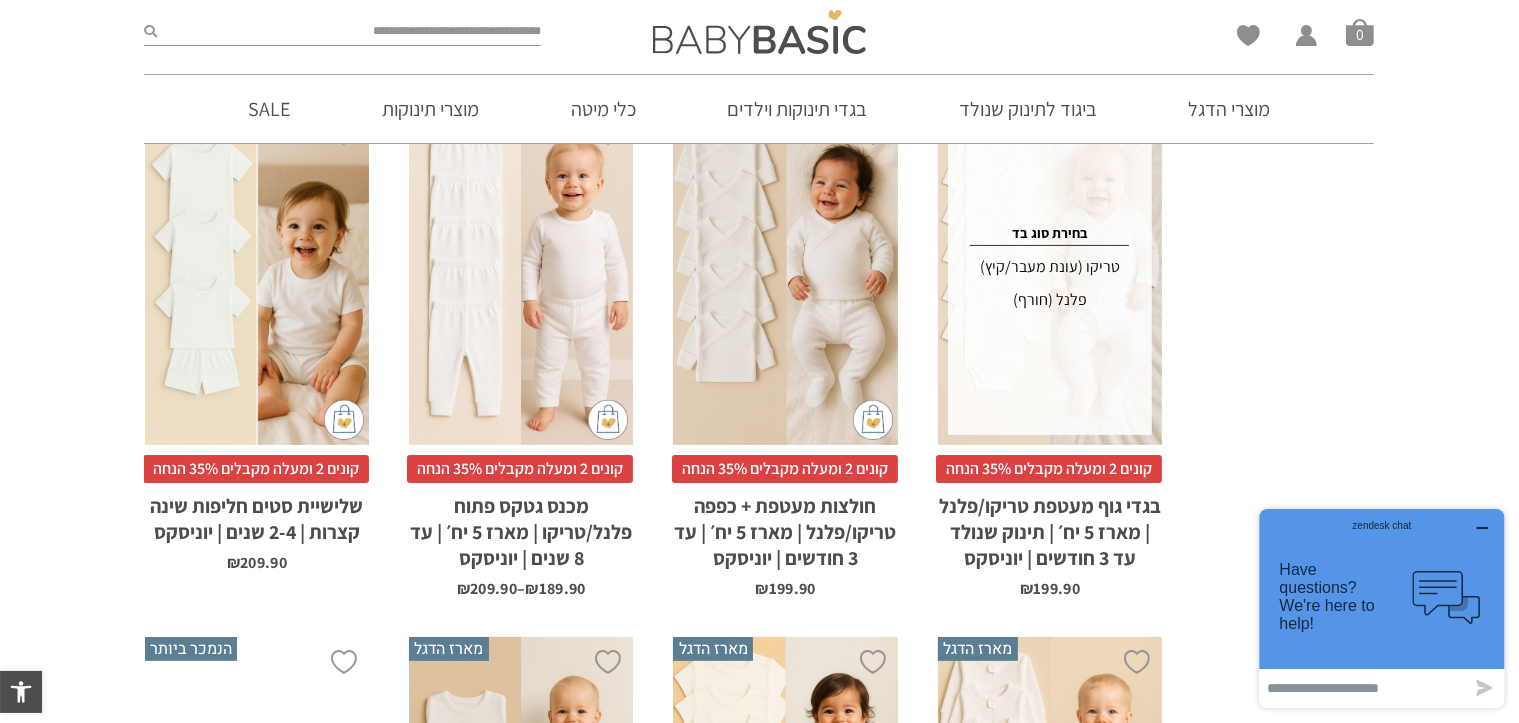 click on "טריקו (עונת מעבר/קיץ)" at bounding box center [1050, 267] 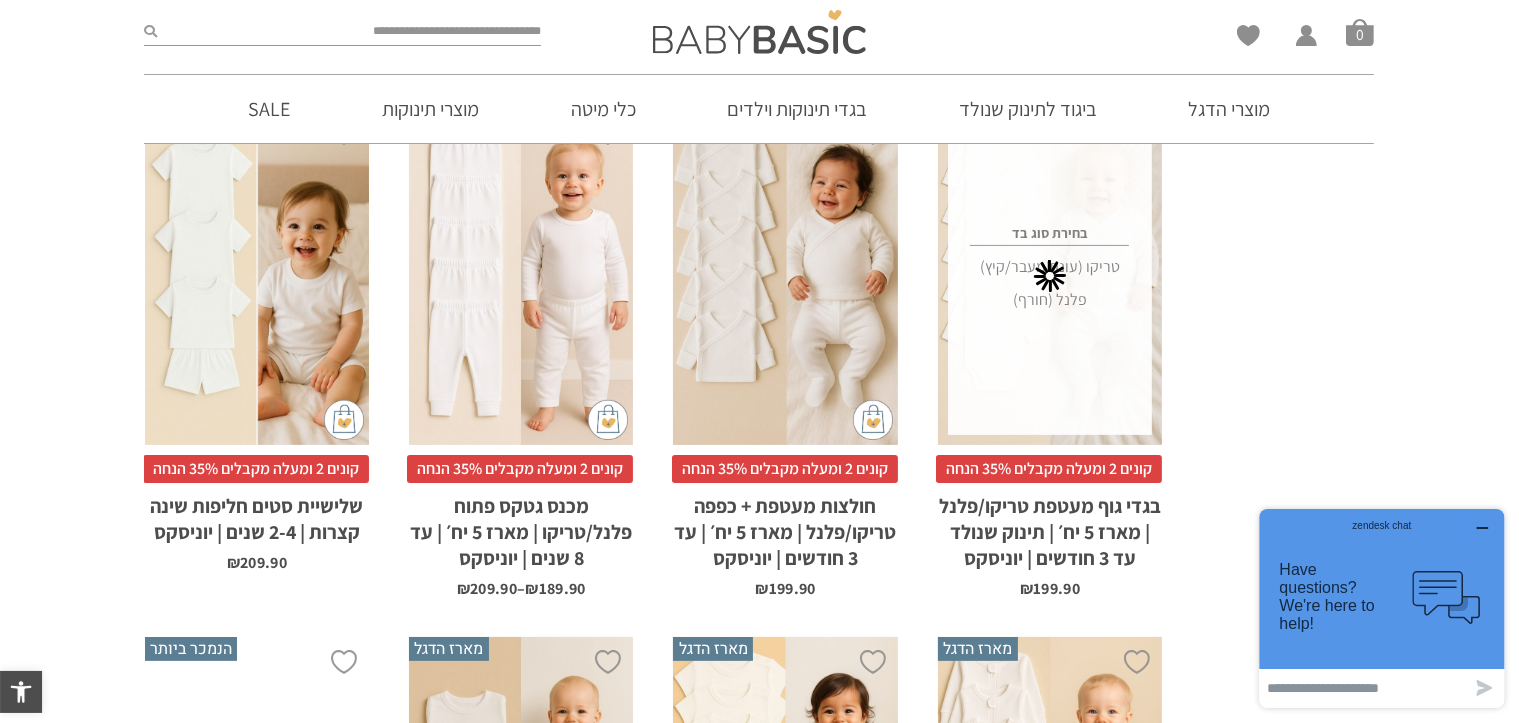 scroll, scrollTop: 0, scrollLeft: 0, axis: both 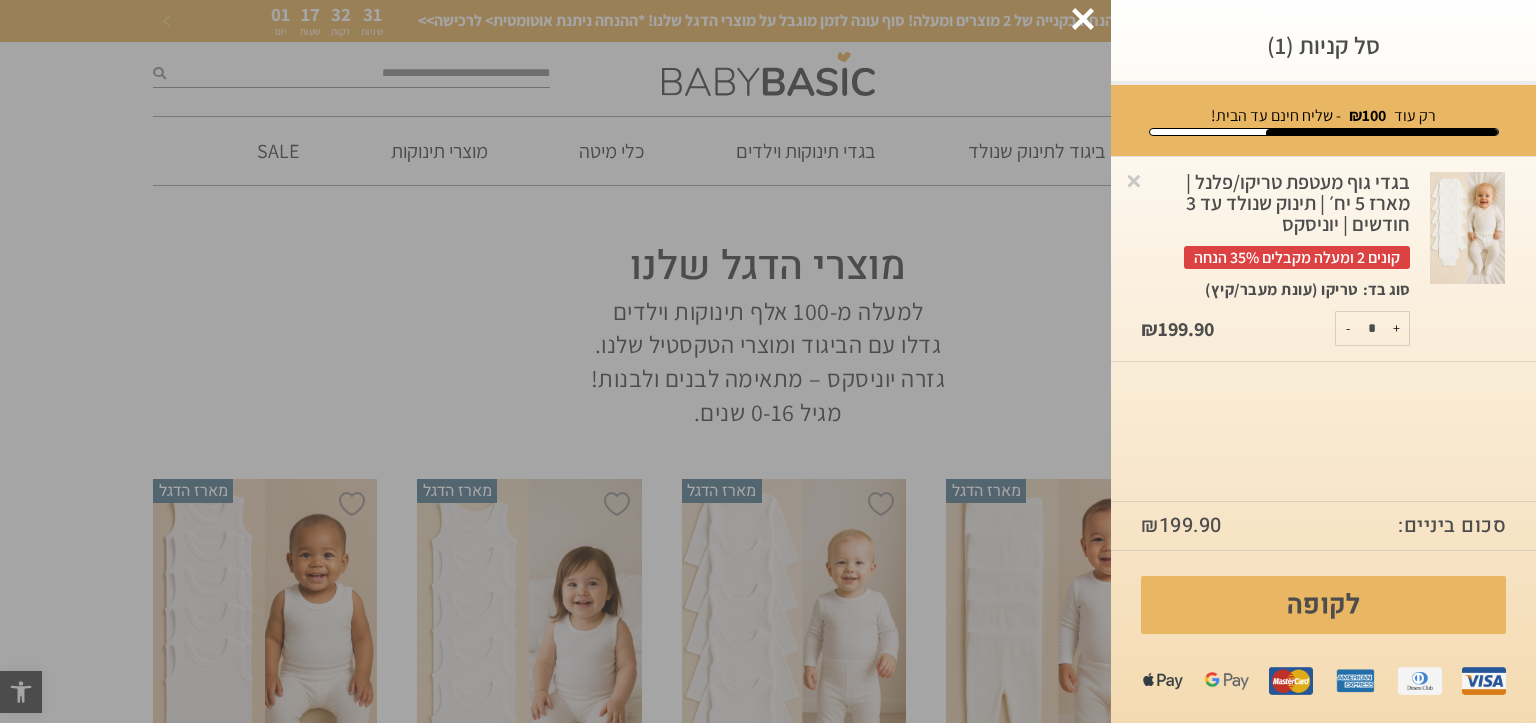 click at bounding box center [1083, 19] 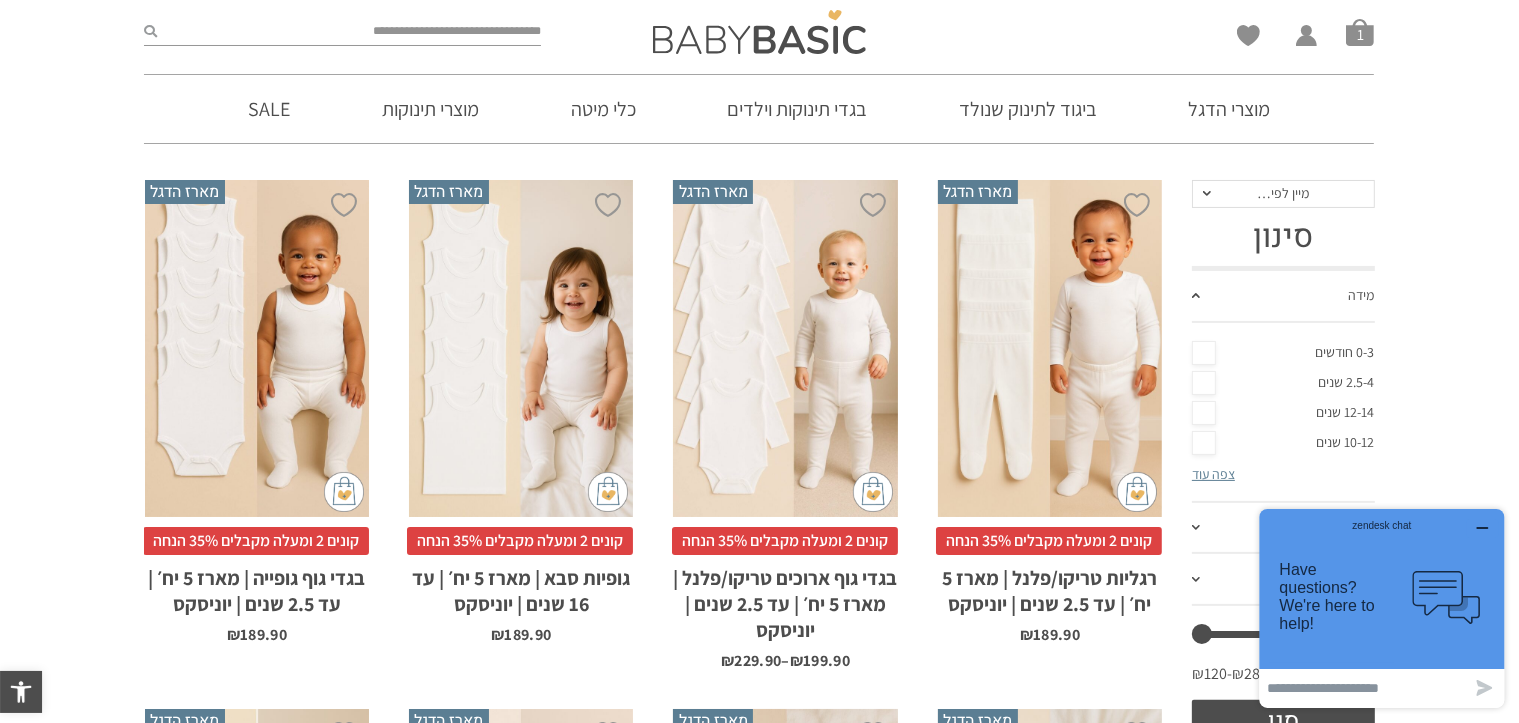 scroll, scrollTop: 300, scrollLeft: 0, axis: vertical 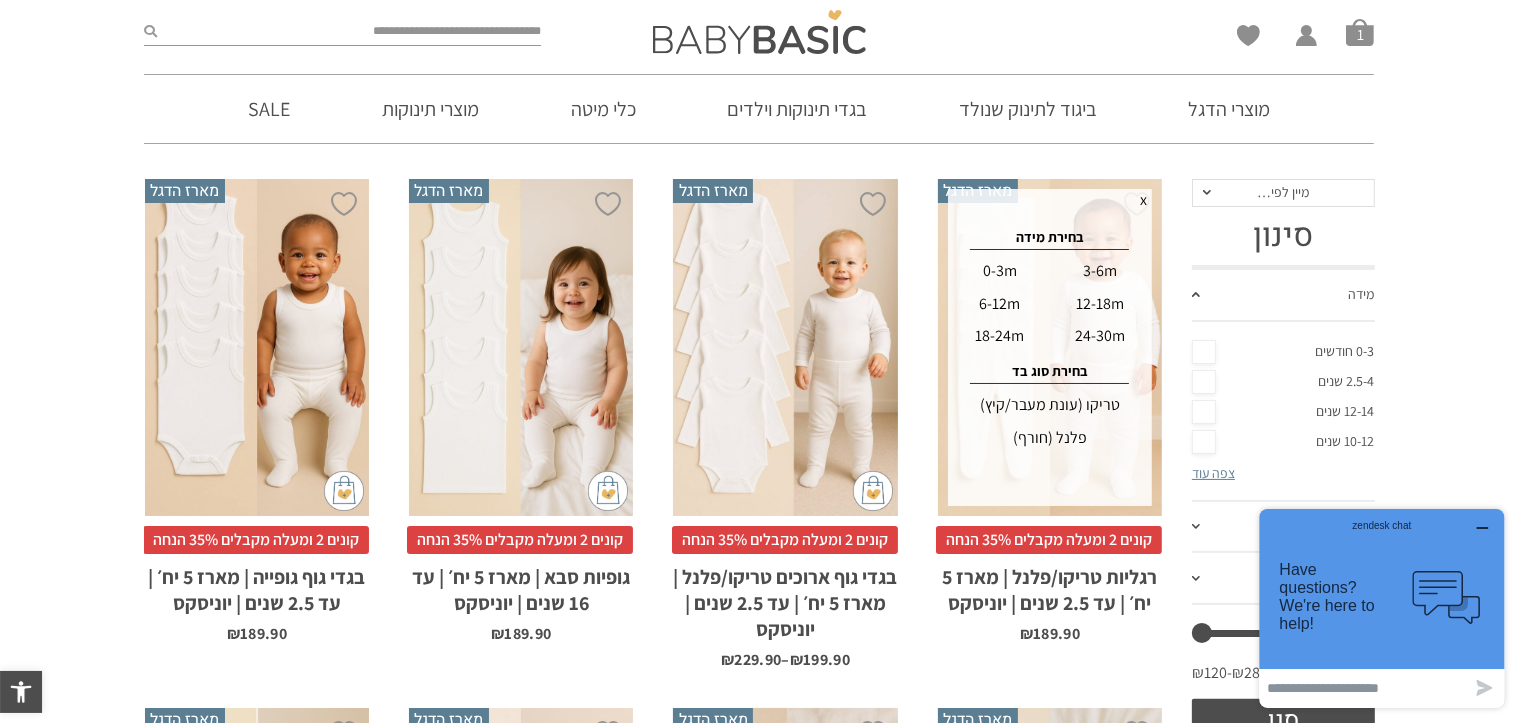 click on "פלנל (חורף)" at bounding box center [1050, 438] 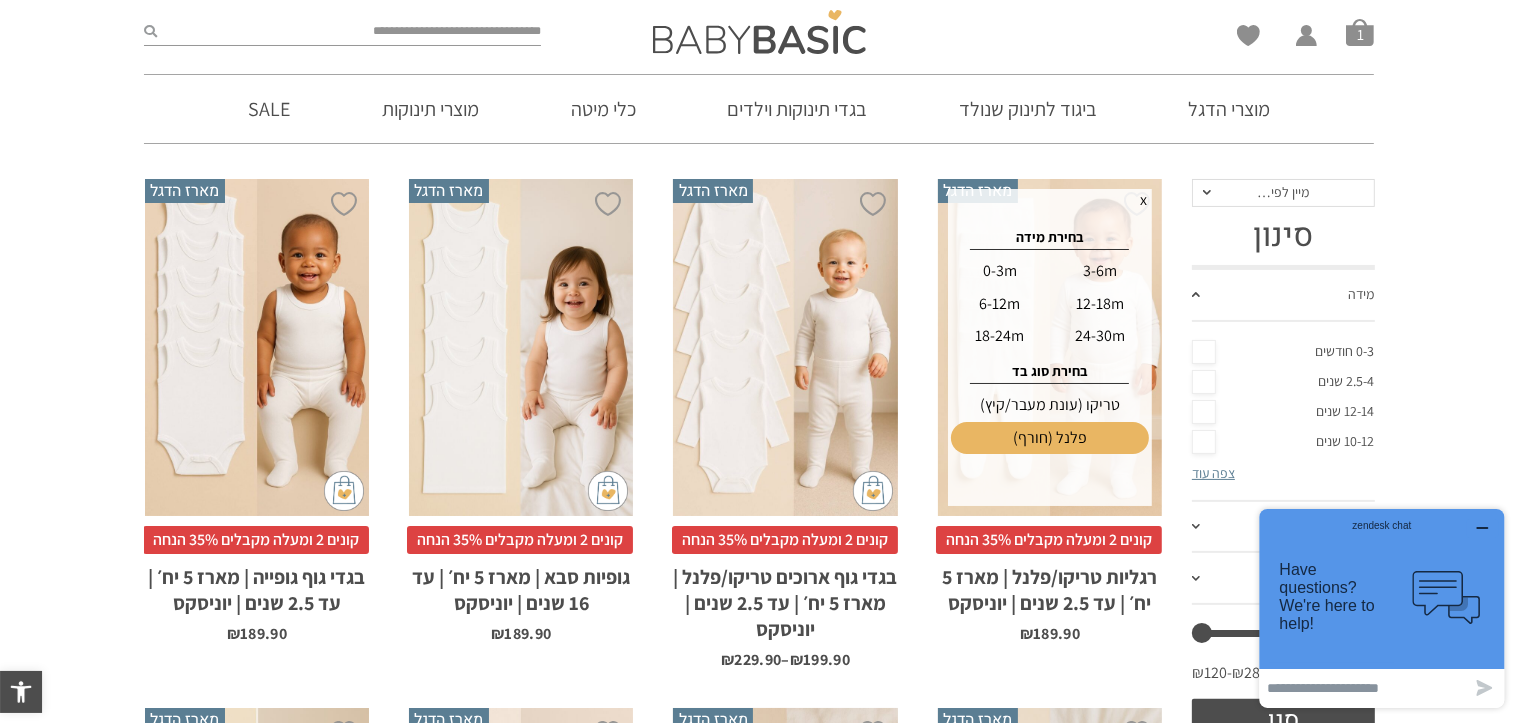 click on "0-3m" at bounding box center [999, 271] 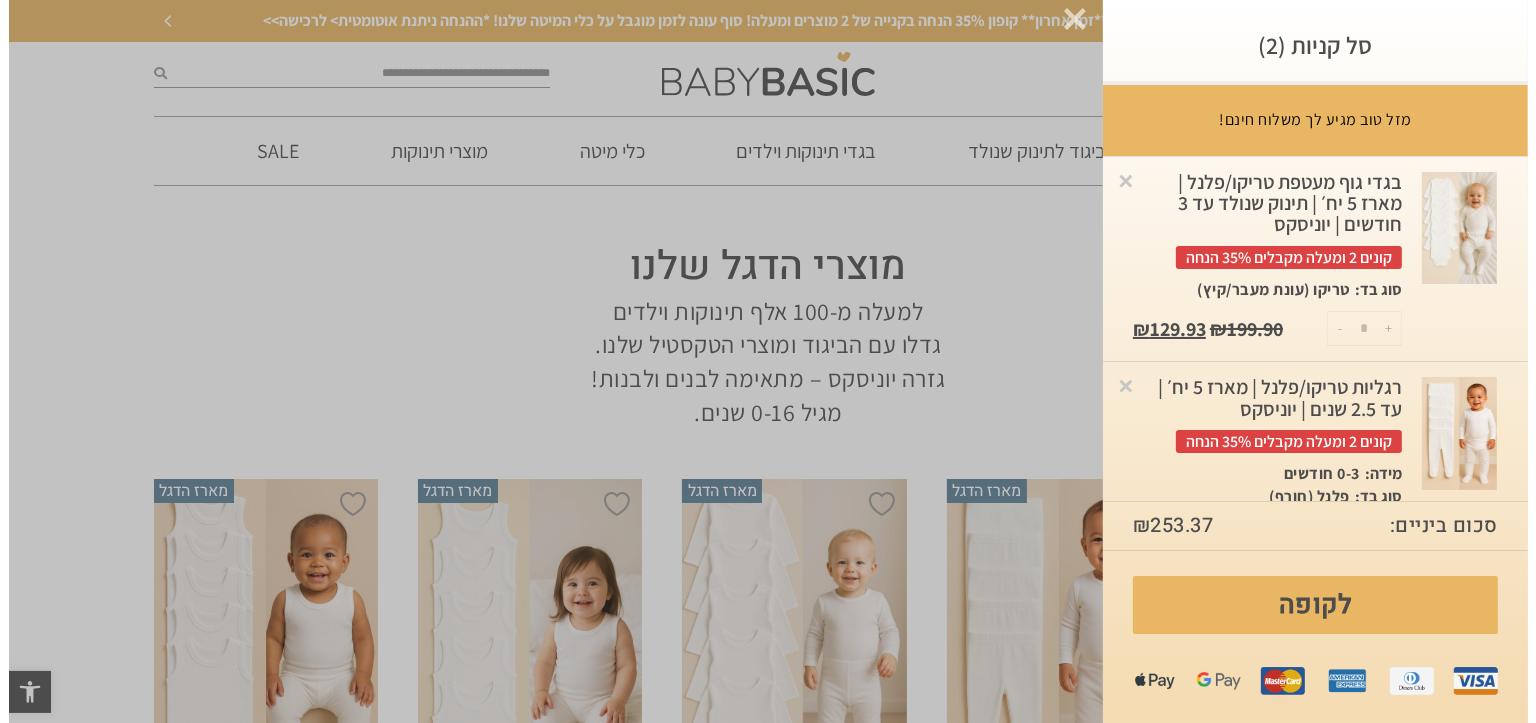 scroll, scrollTop: 0, scrollLeft: 0, axis: both 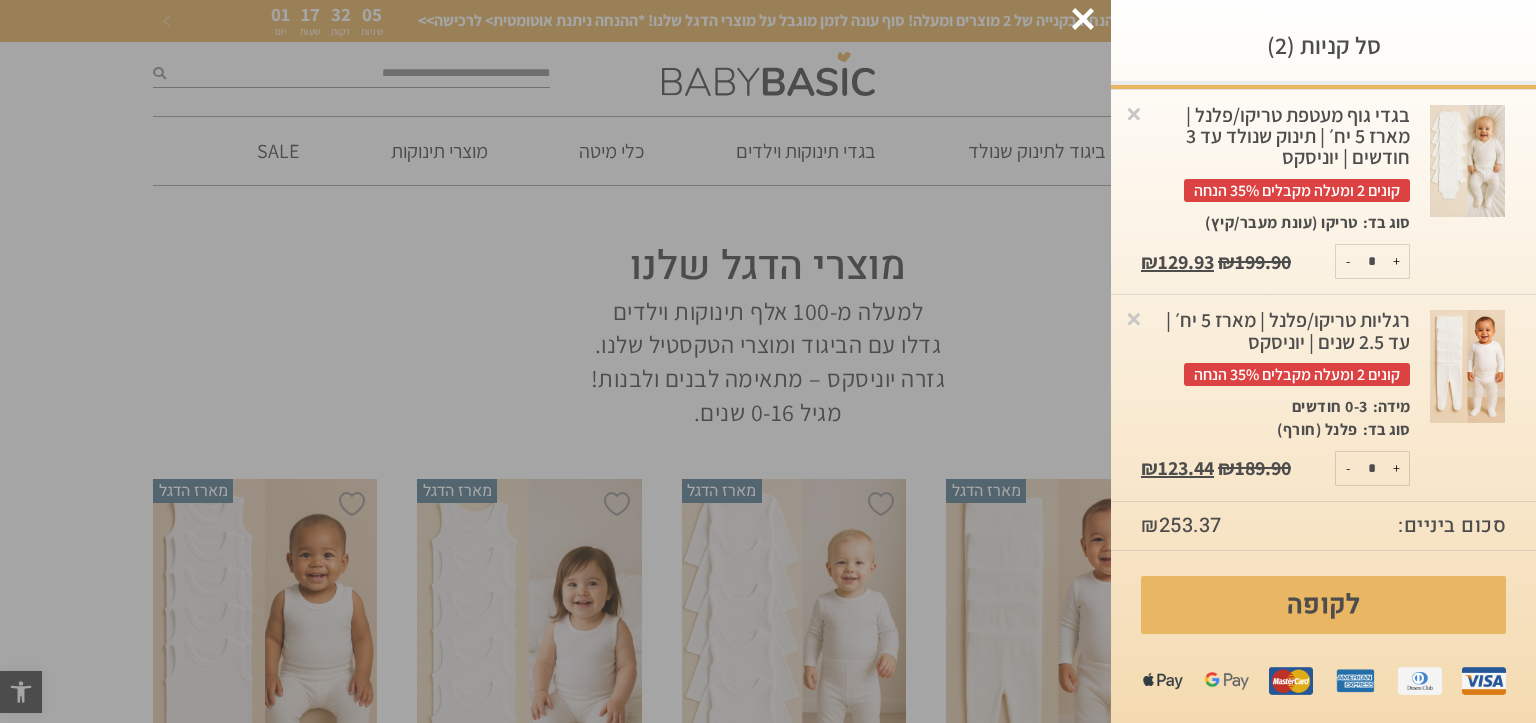 click at bounding box center [1083, 19] 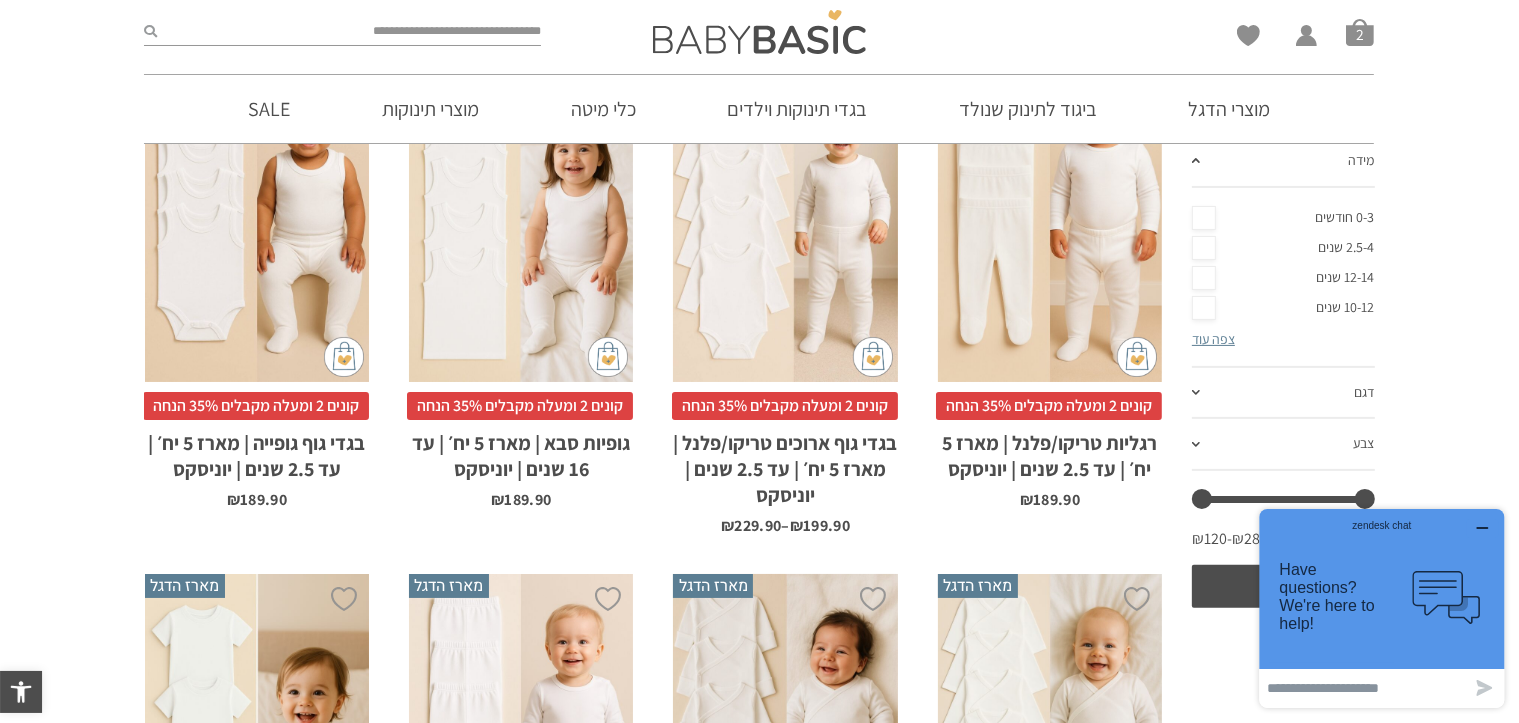 scroll, scrollTop: 400, scrollLeft: 0, axis: vertical 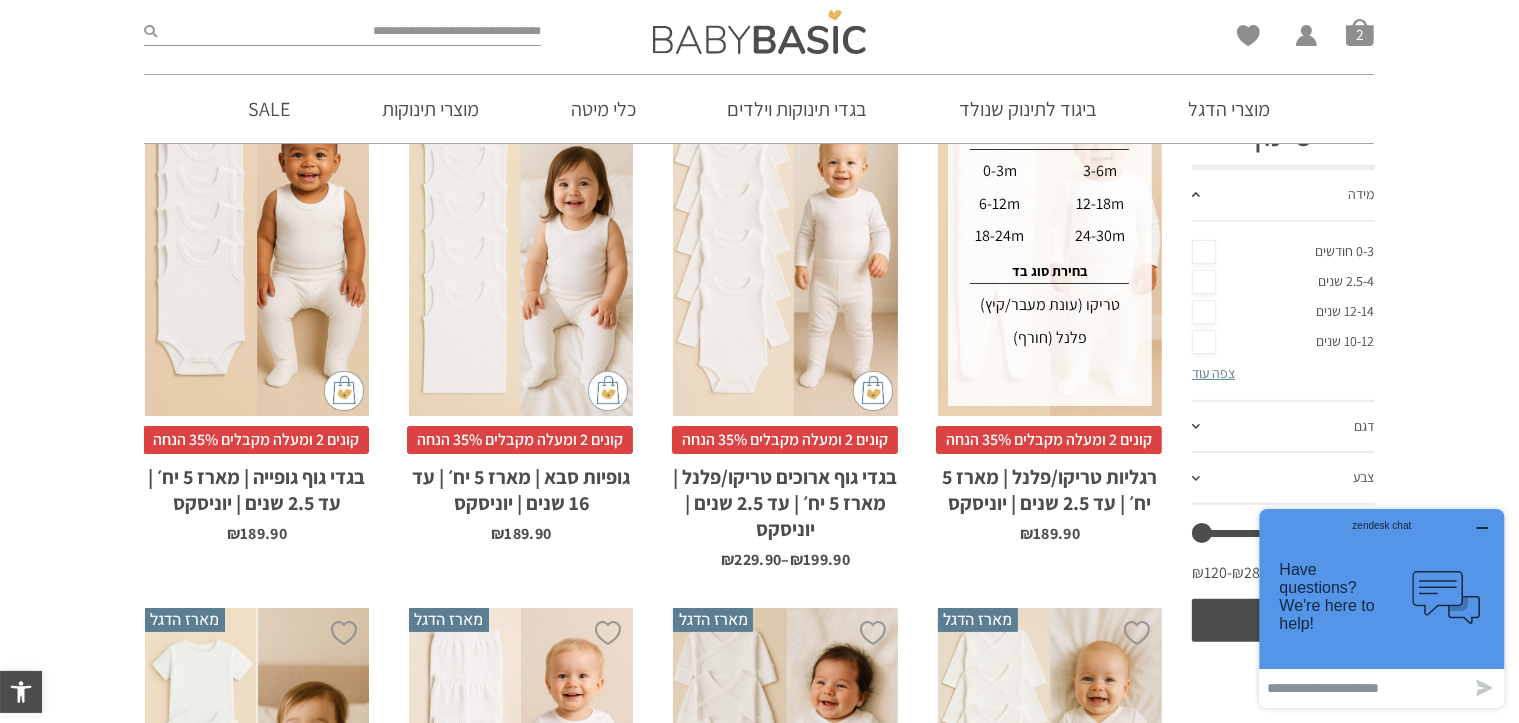 click on "פלנל (חורף)" at bounding box center [1050, 338] 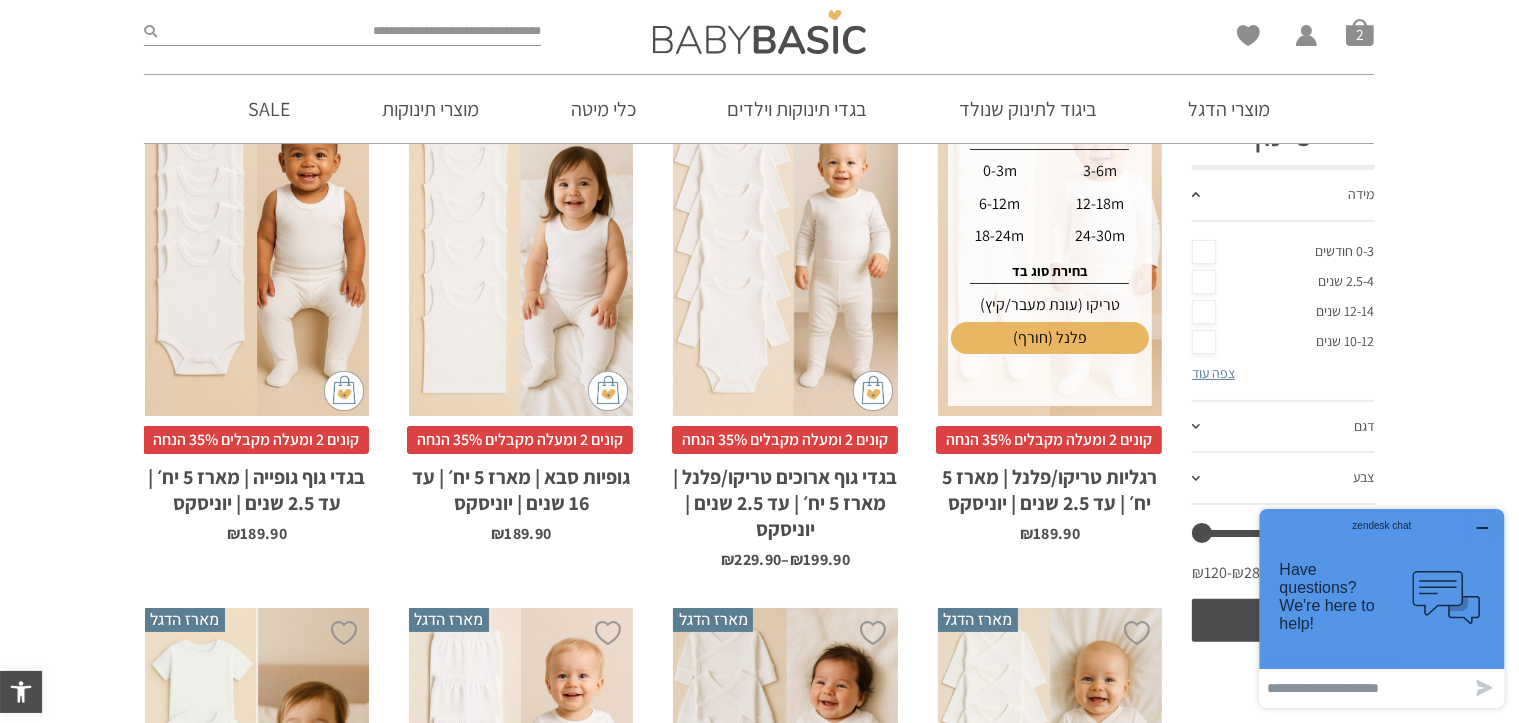 click on "0-3m" at bounding box center [999, 171] 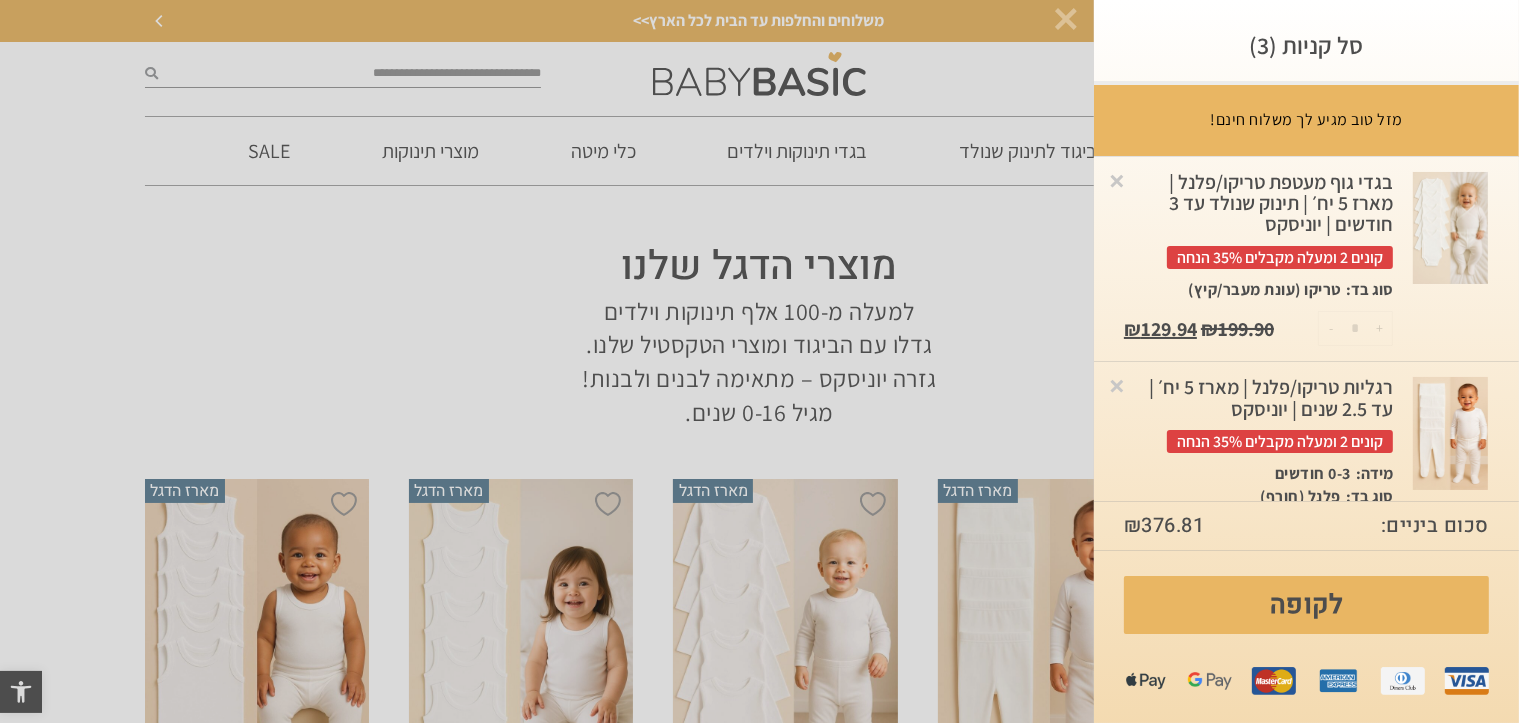 scroll, scrollTop: 0, scrollLeft: 0, axis: both 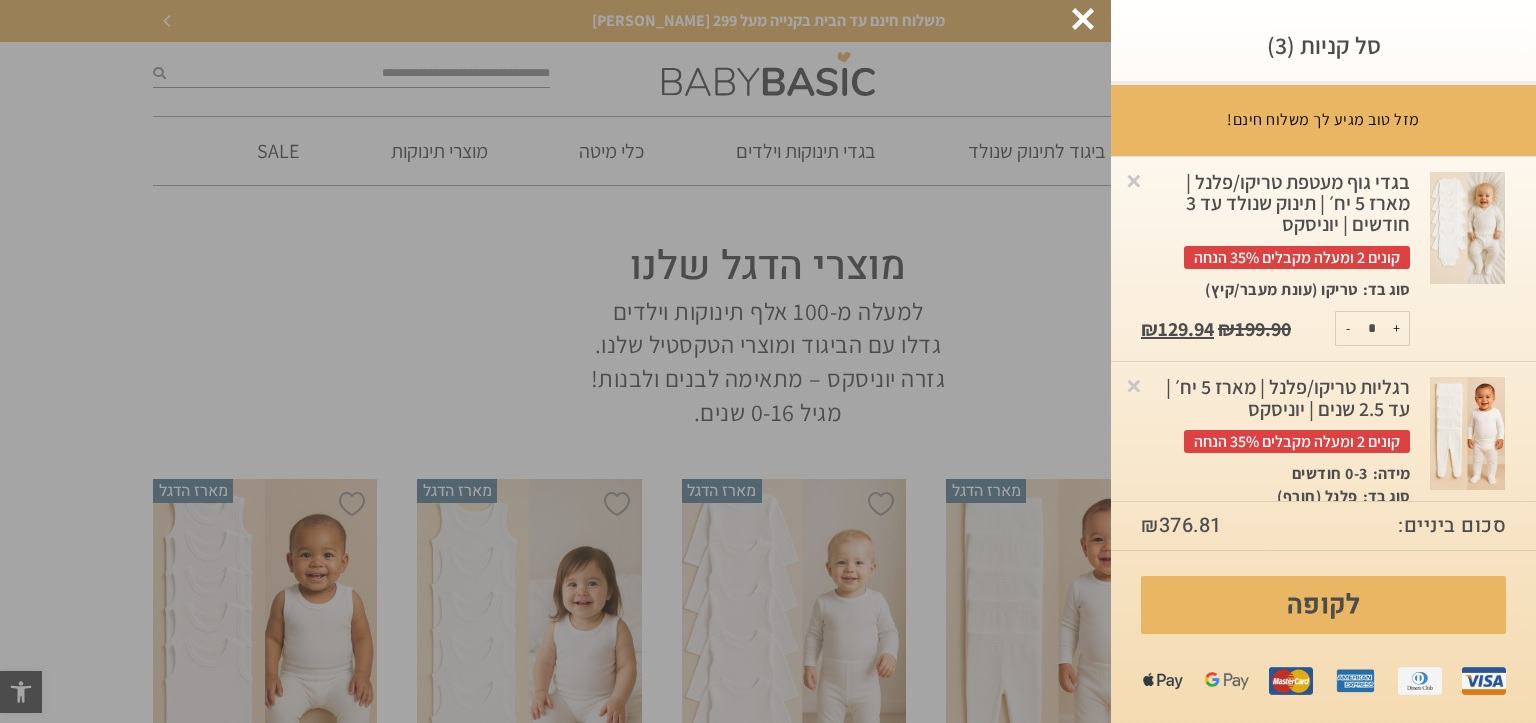 click at bounding box center [1083, 19] 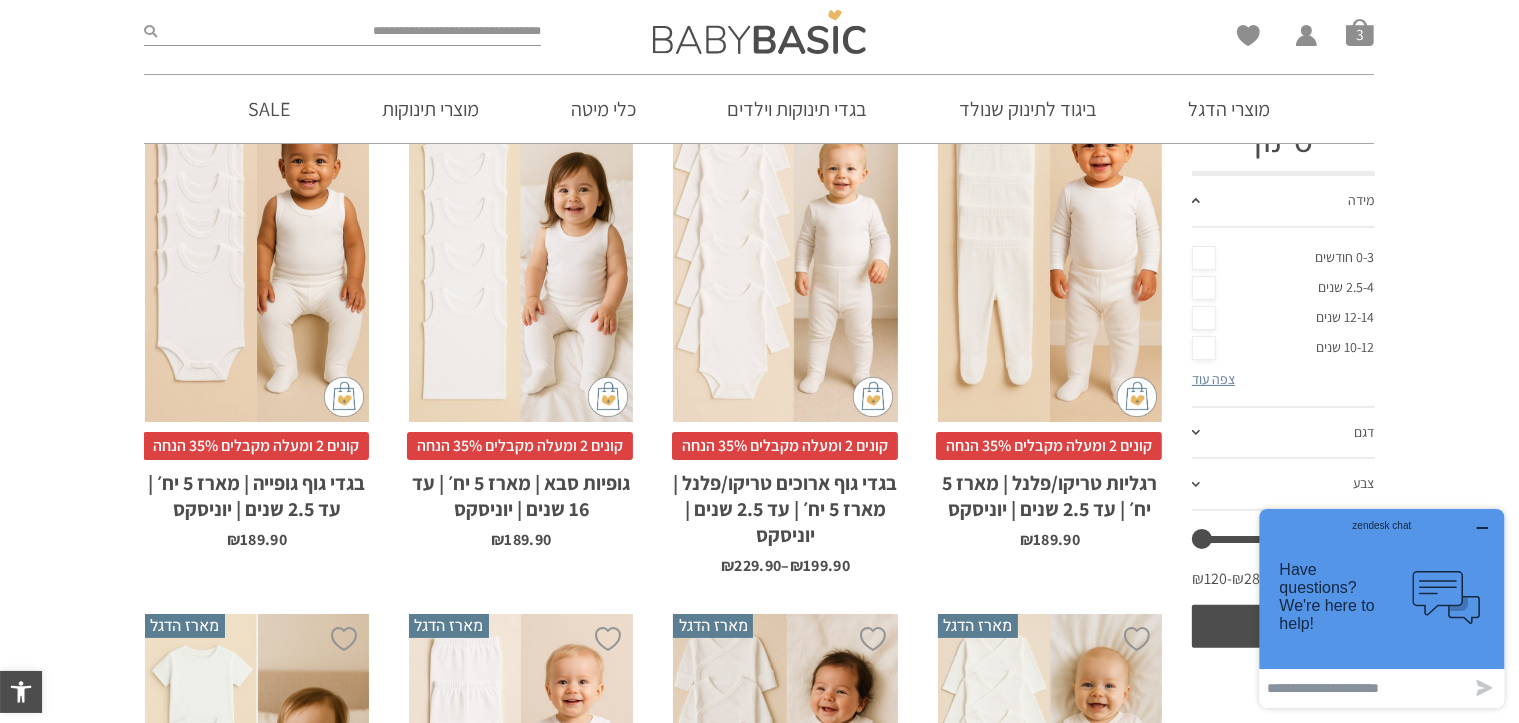 scroll, scrollTop: 0, scrollLeft: 0, axis: both 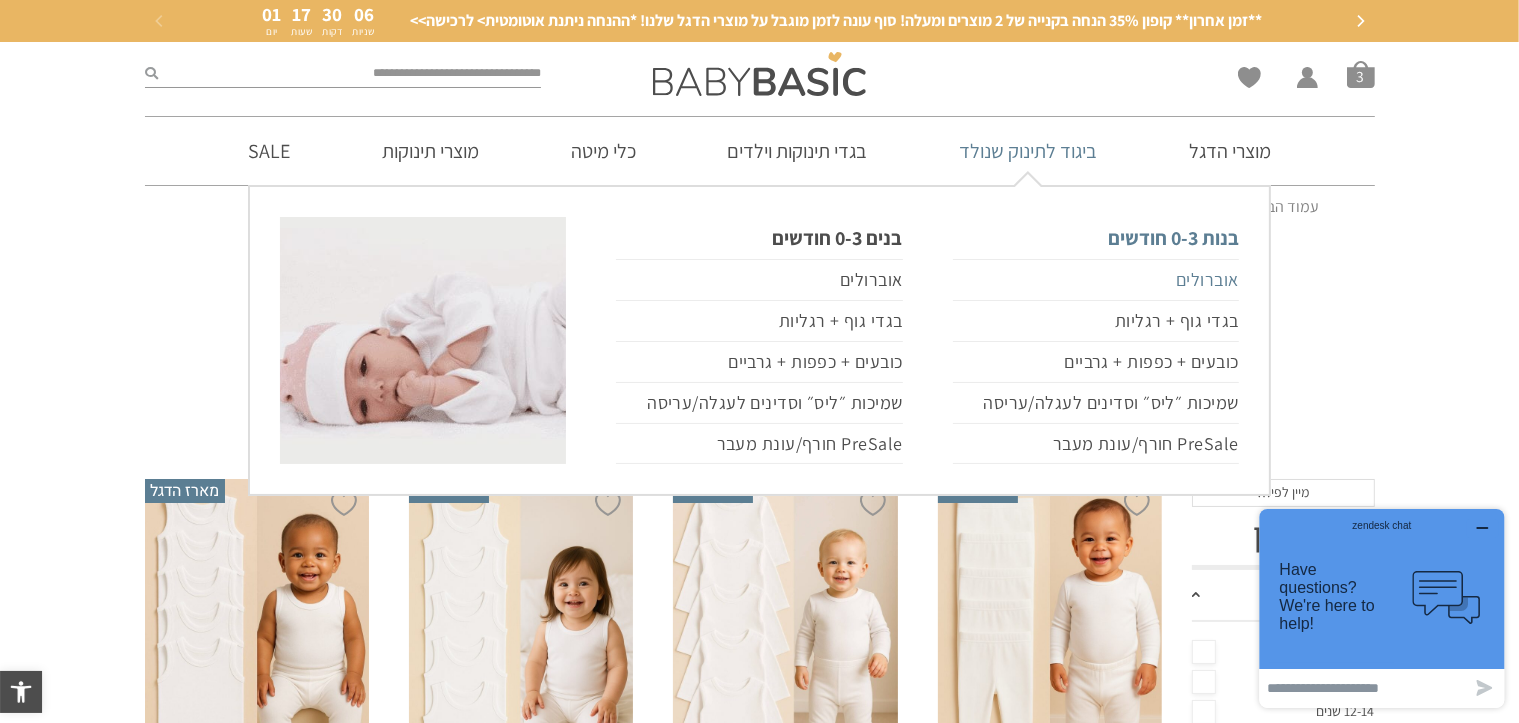 click on "אוברולים" at bounding box center [1096, 280] 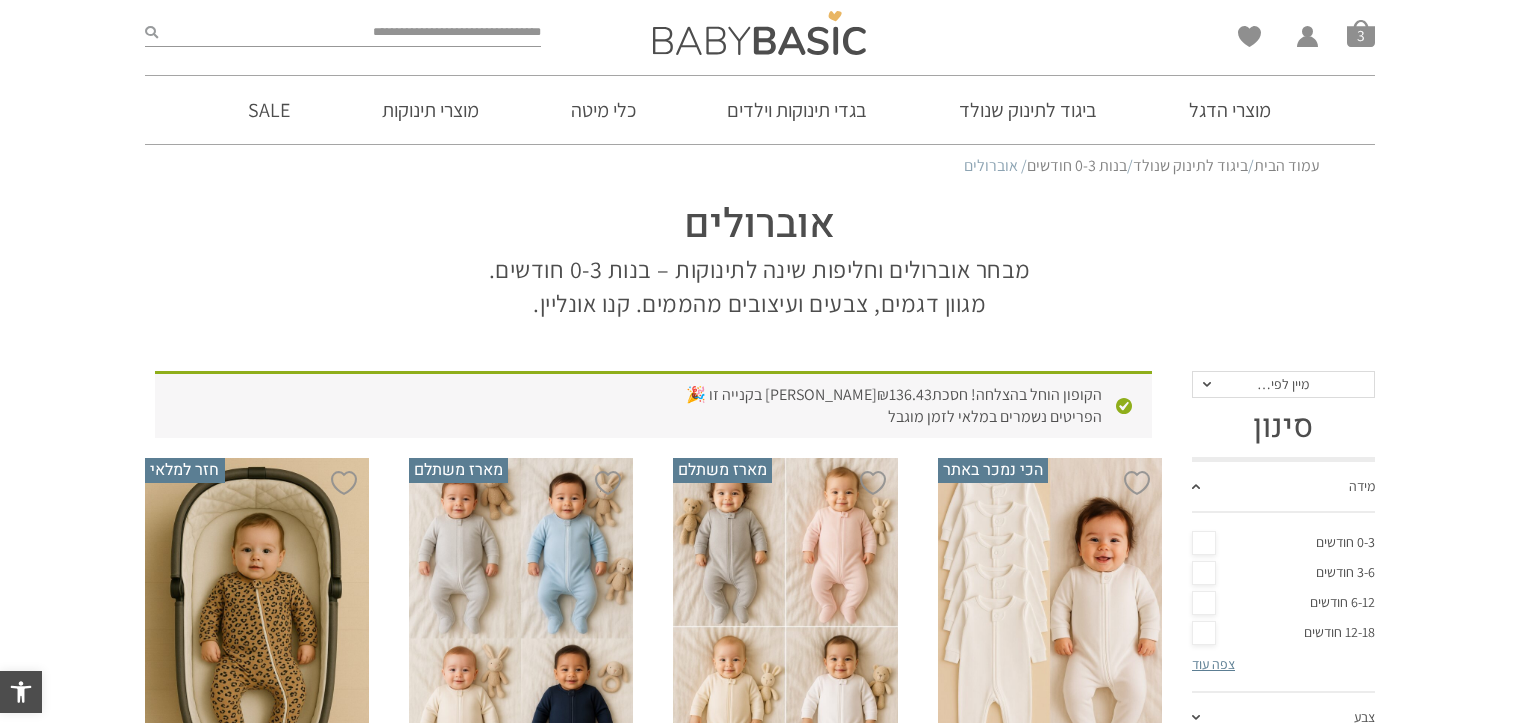 scroll, scrollTop: 0, scrollLeft: 0, axis: both 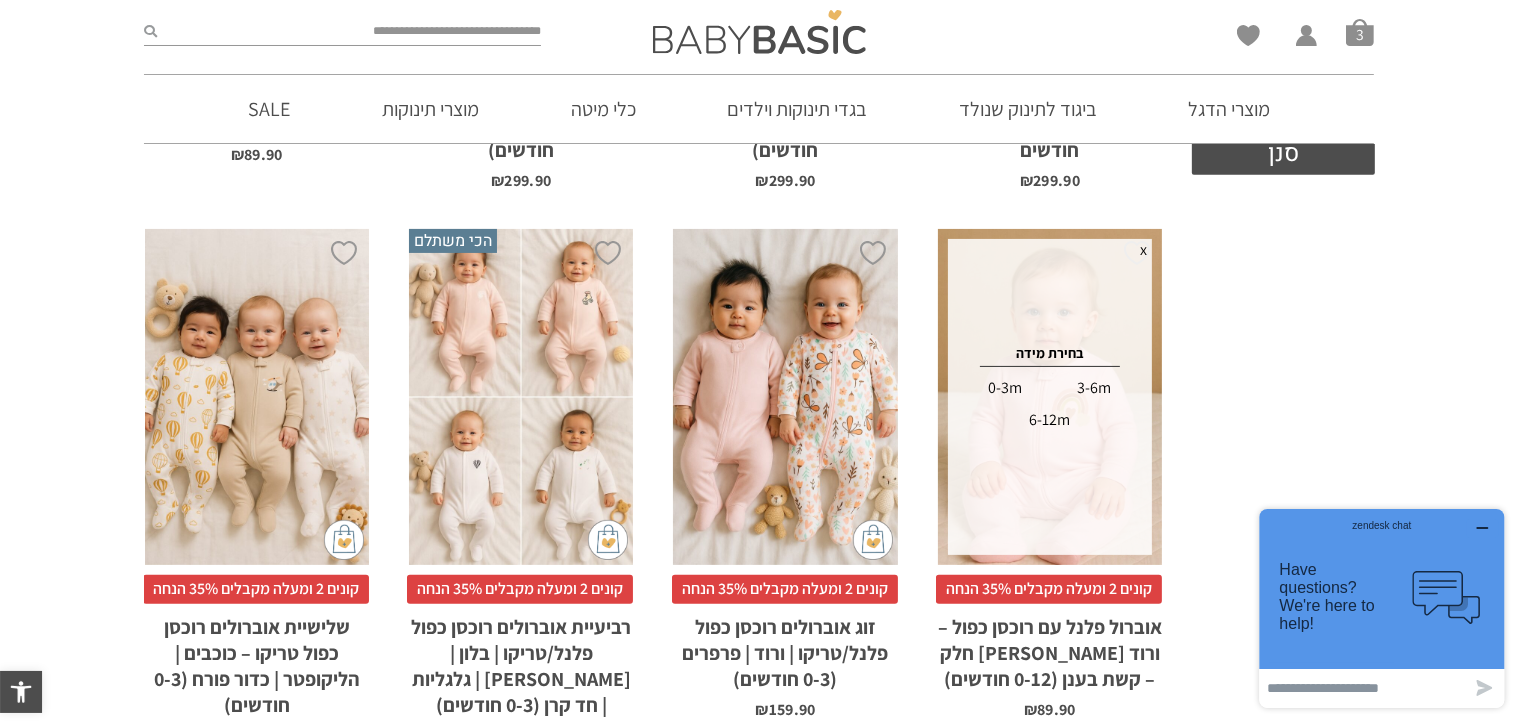 click on "0-3m" at bounding box center [1006, 388] 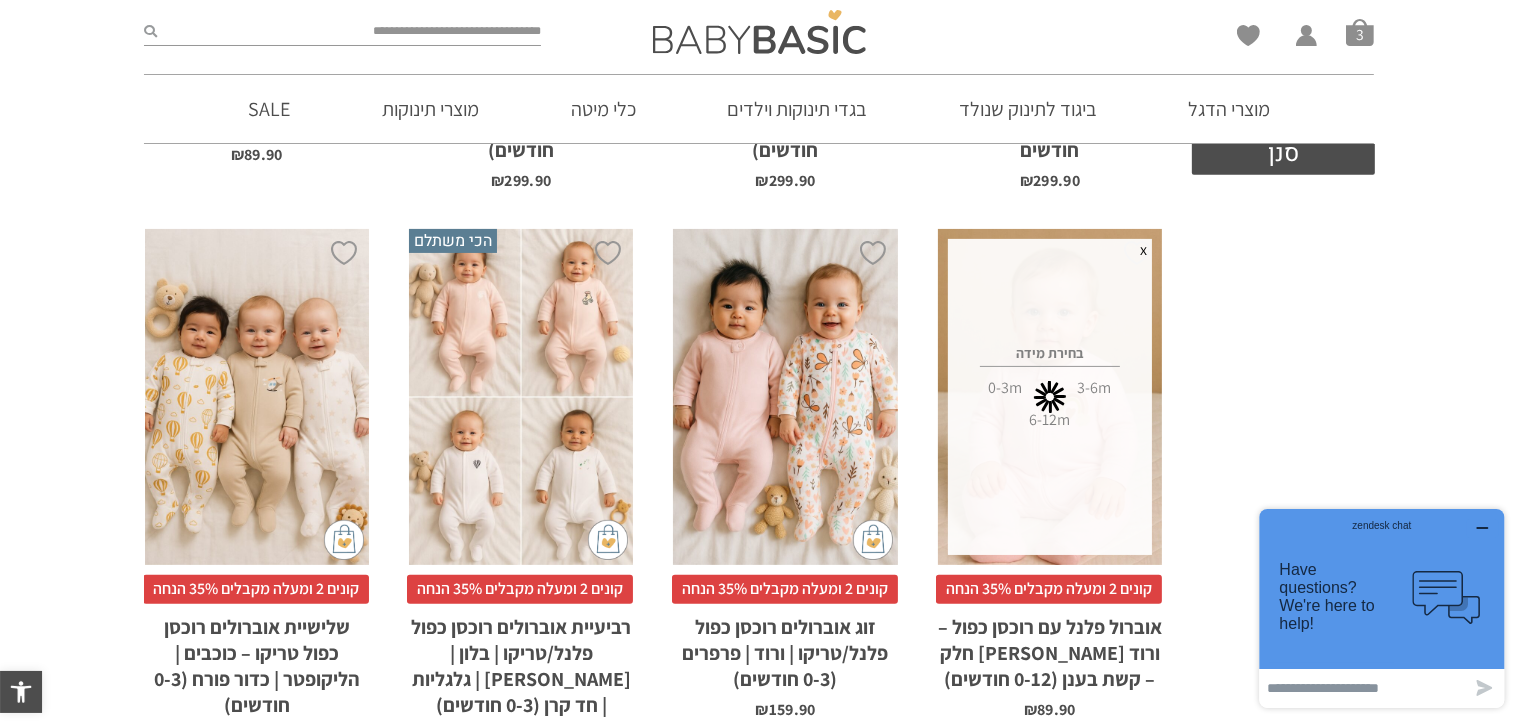 scroll, scrollTop: 0, scrollLeft: 0, axis: both 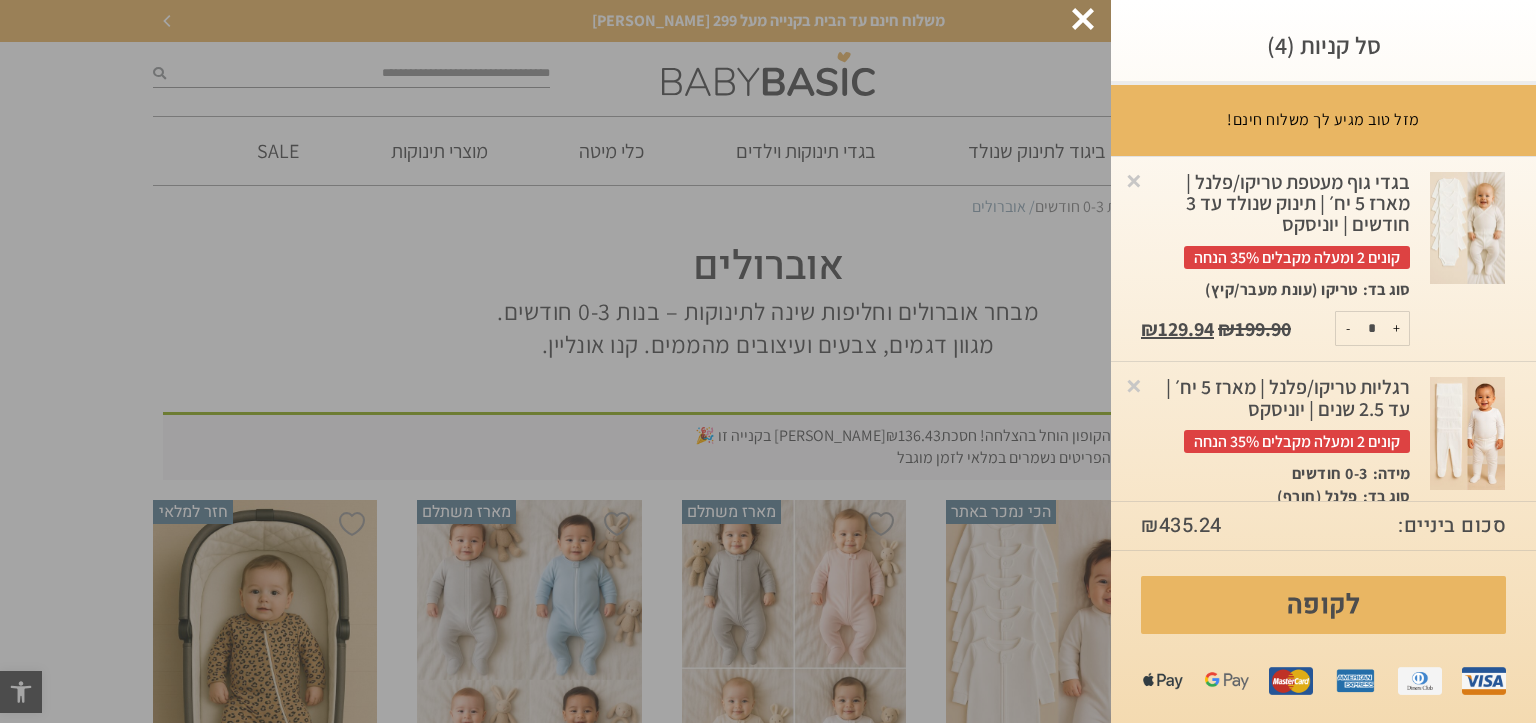 click at bounding box center (-48889, 361) 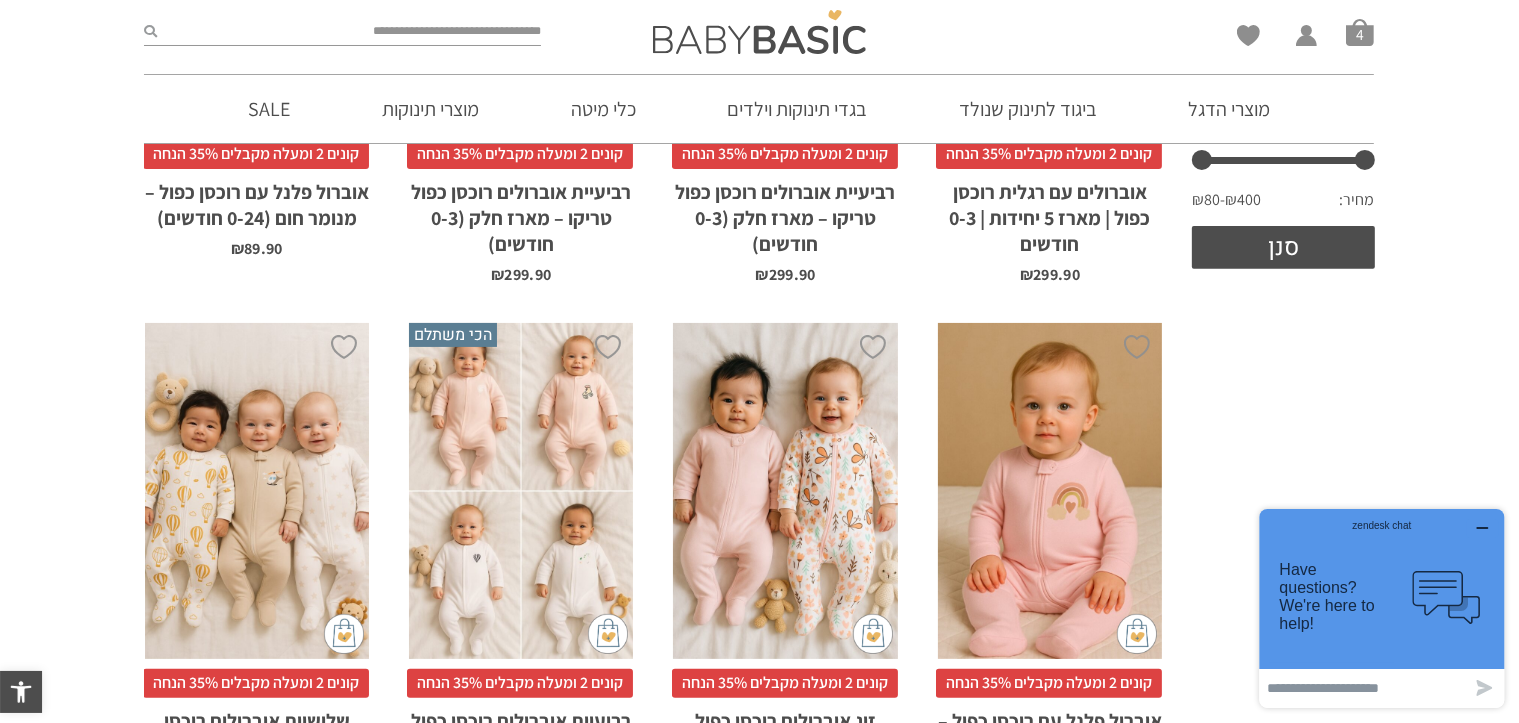 scroll, scrollTop: 900, scrollLeft: 0, axis: vertical 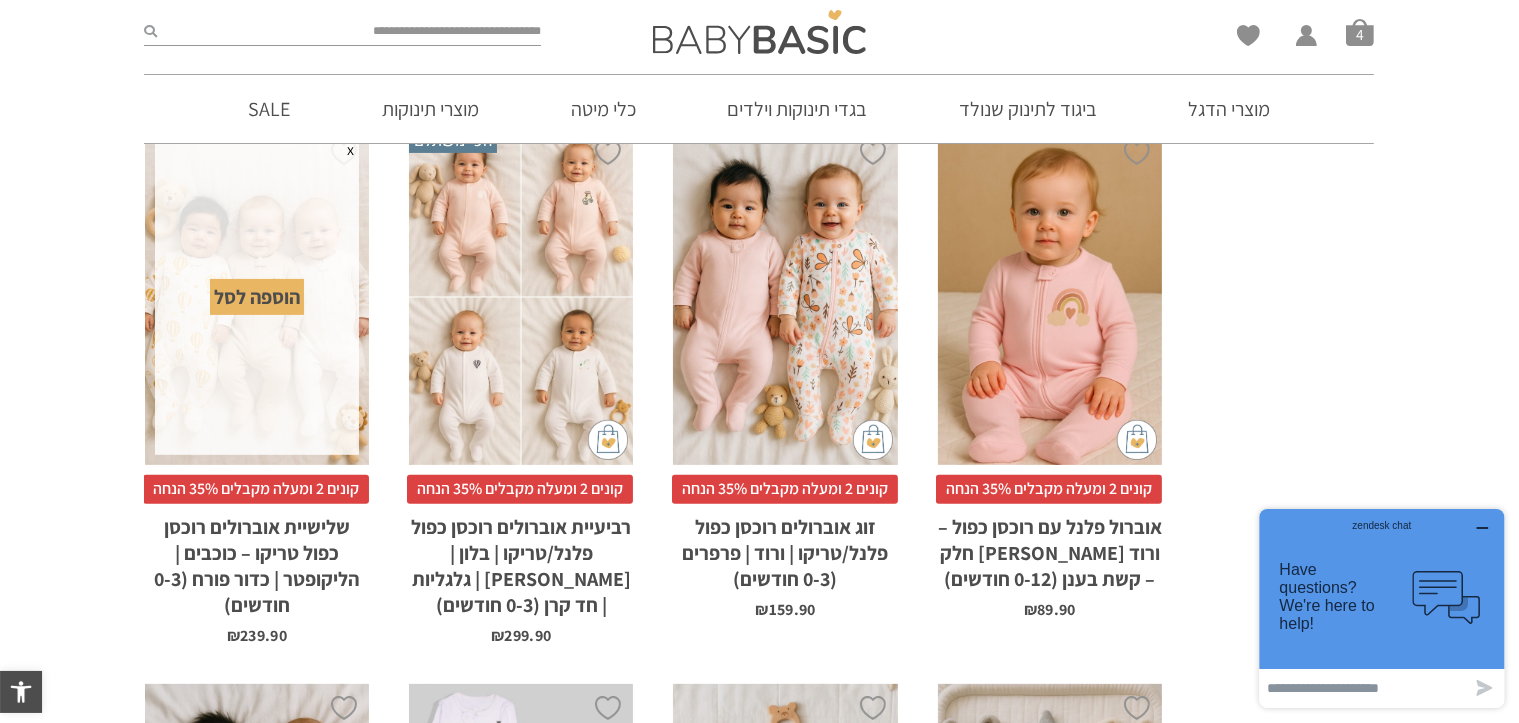 click on "הוספה לסל" at bounding box center (257, 297) 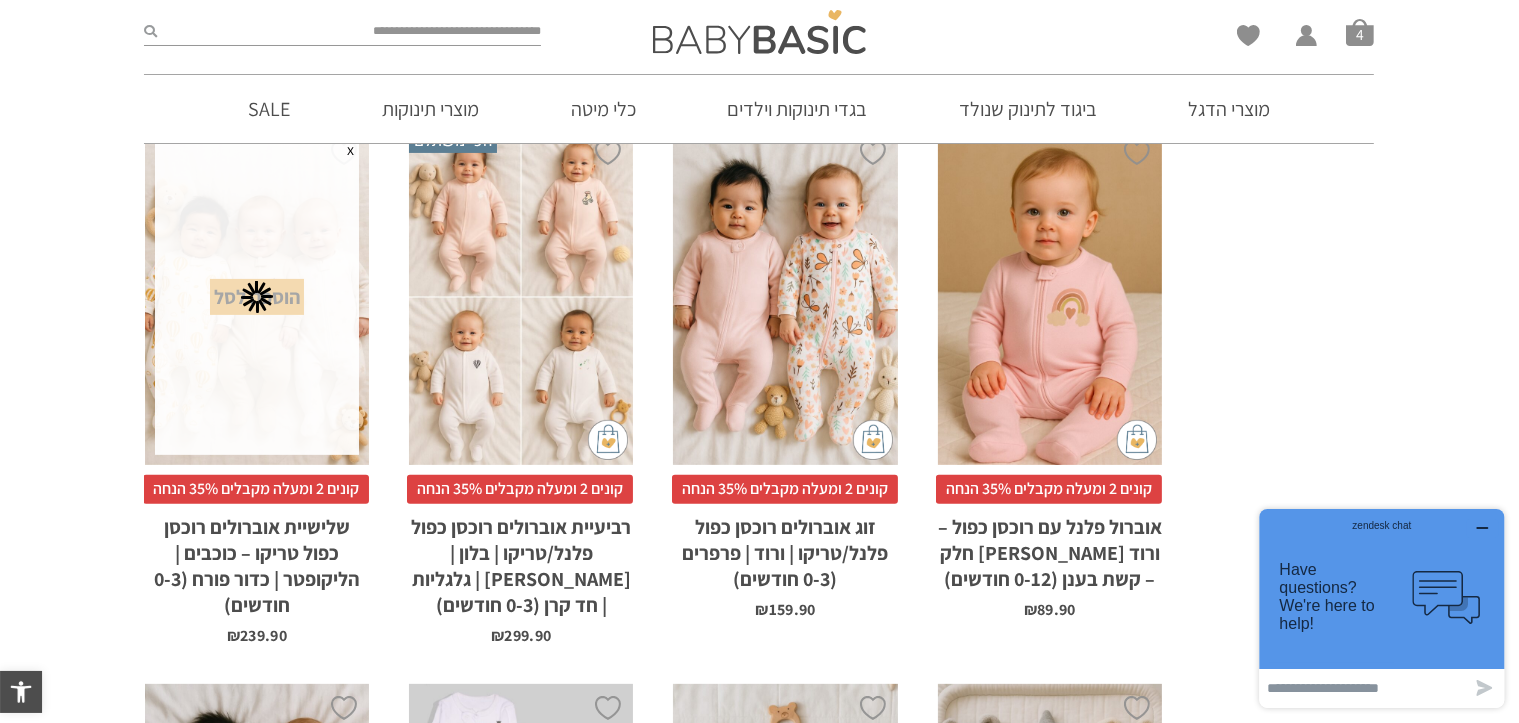 scroll, scrollTop: 0, scrollLeft: 0, axis: both 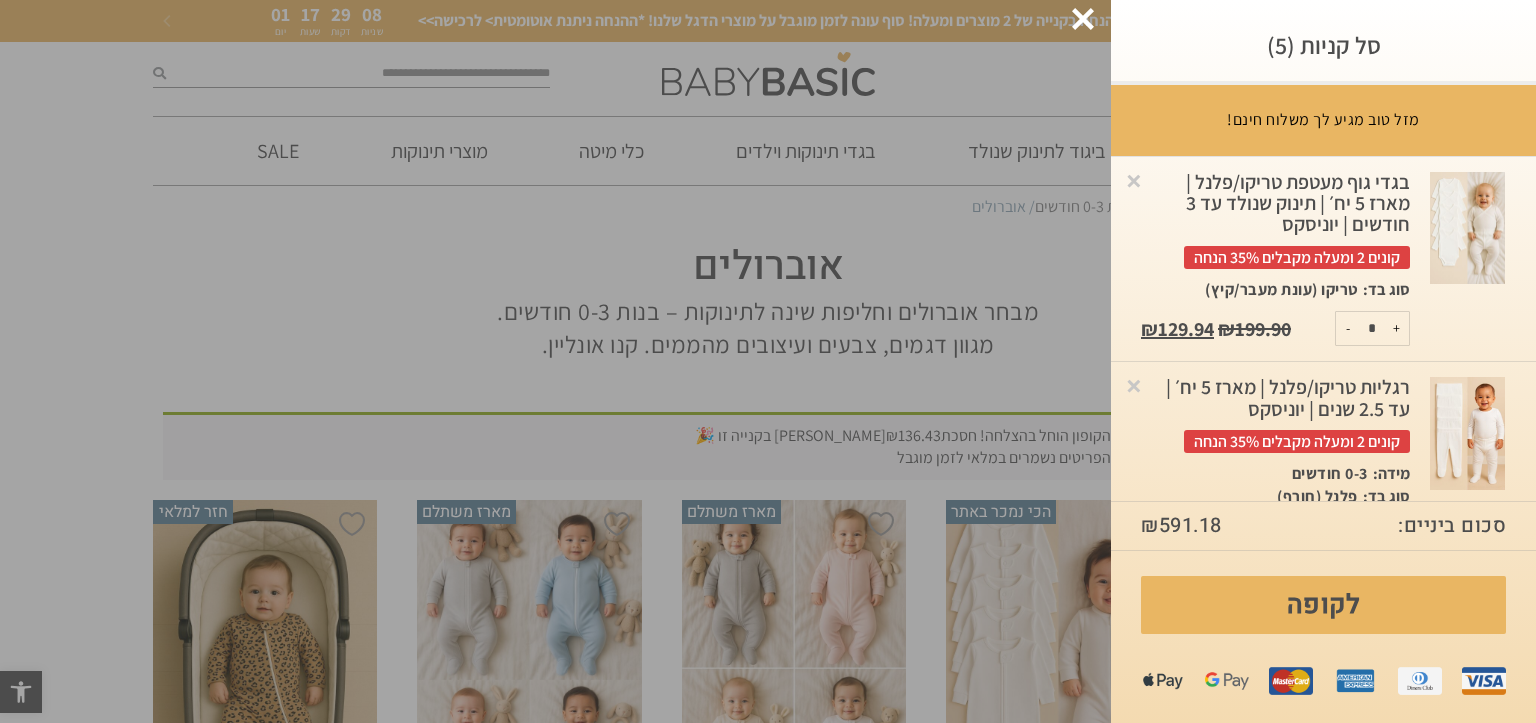 click at bounding box center (-48889, 361) 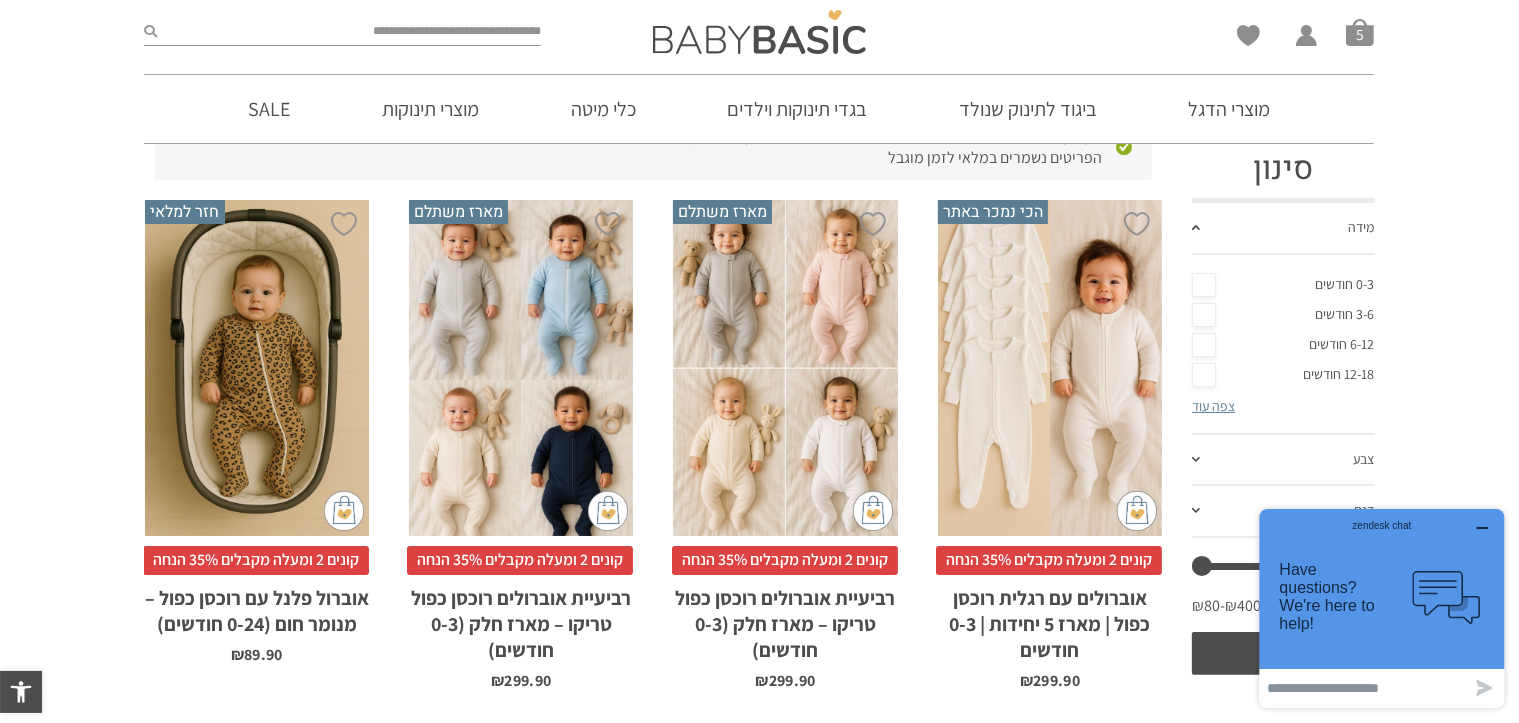 scroll, scrollTop: 800, scrollLeft: 0, axis: vertical 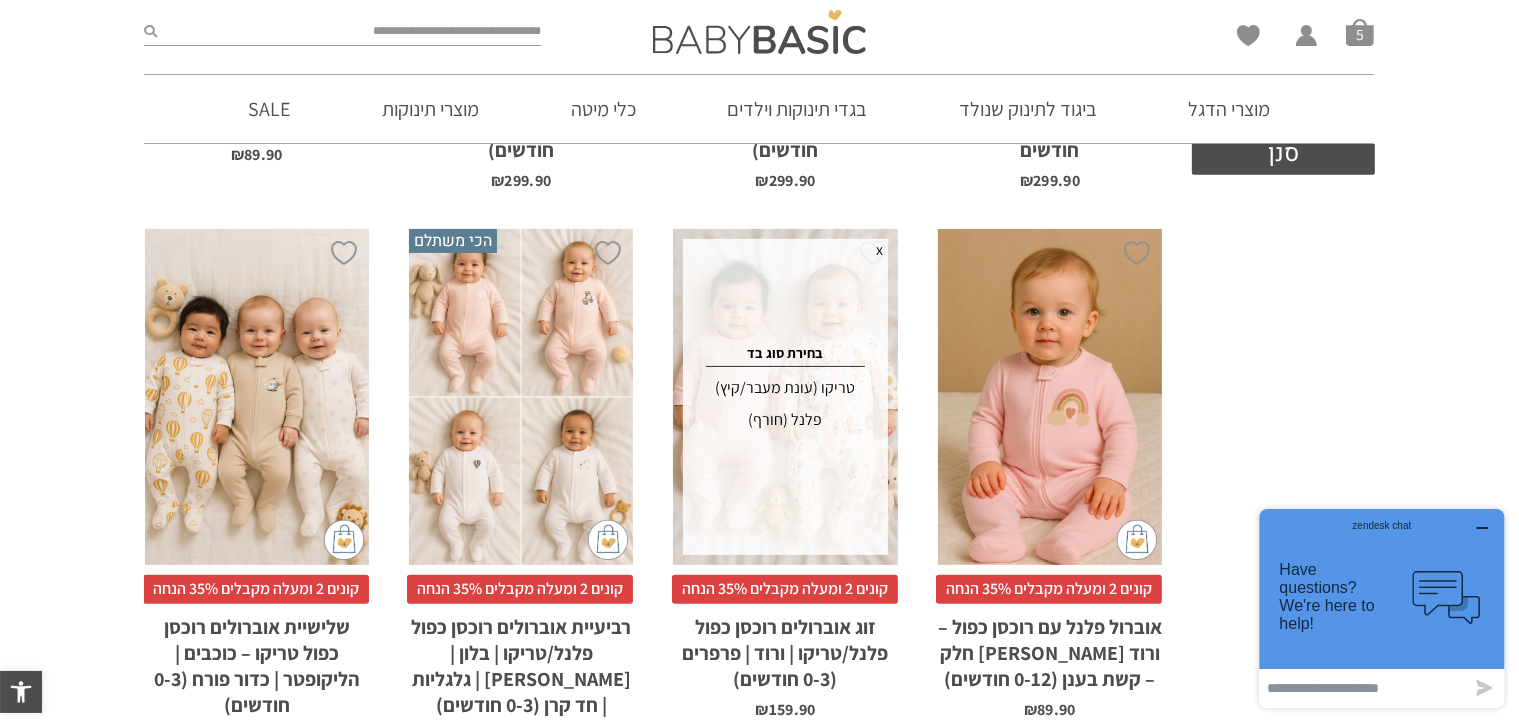 click on "פלנל (חורף)" at bounding box center (785, 420) 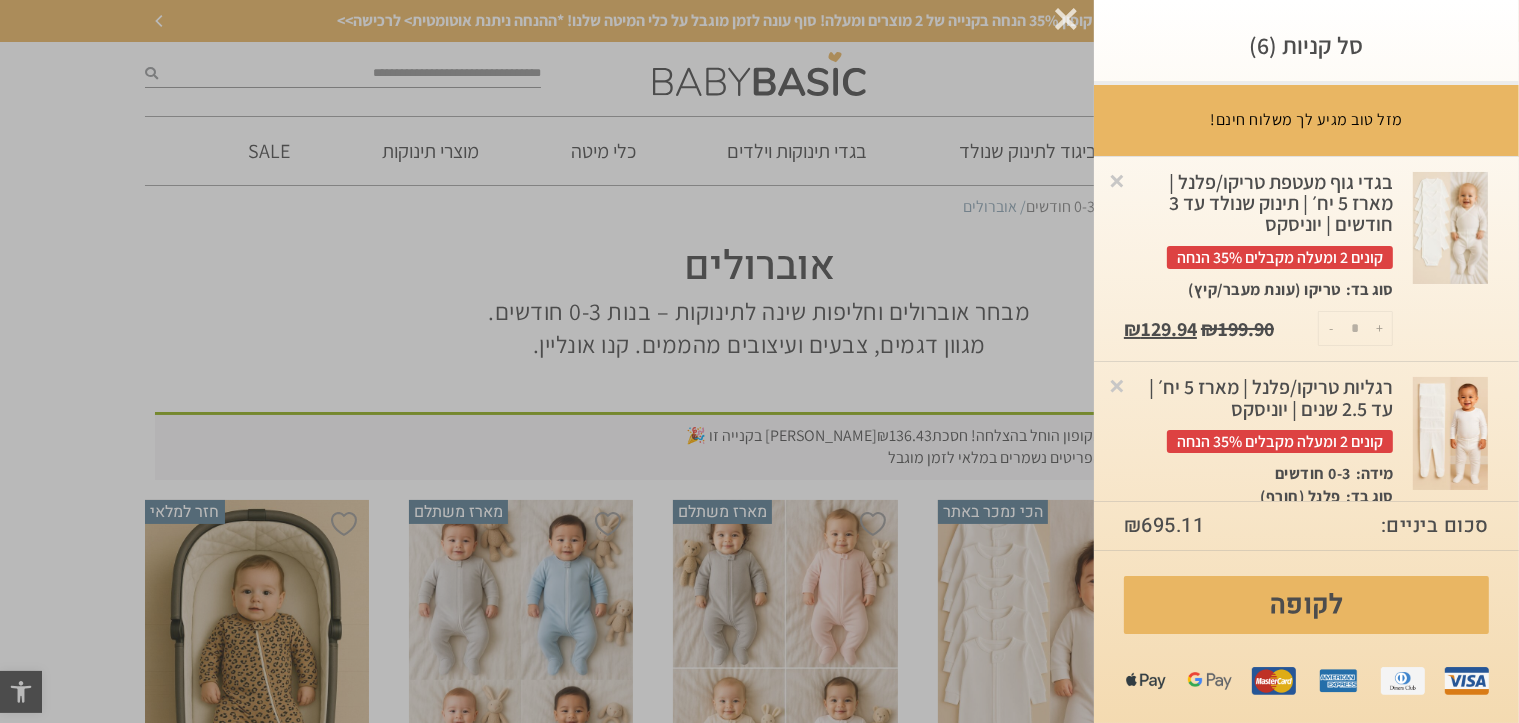 scroll, scrollTop: 0, scrollLeft: 0, axis: both 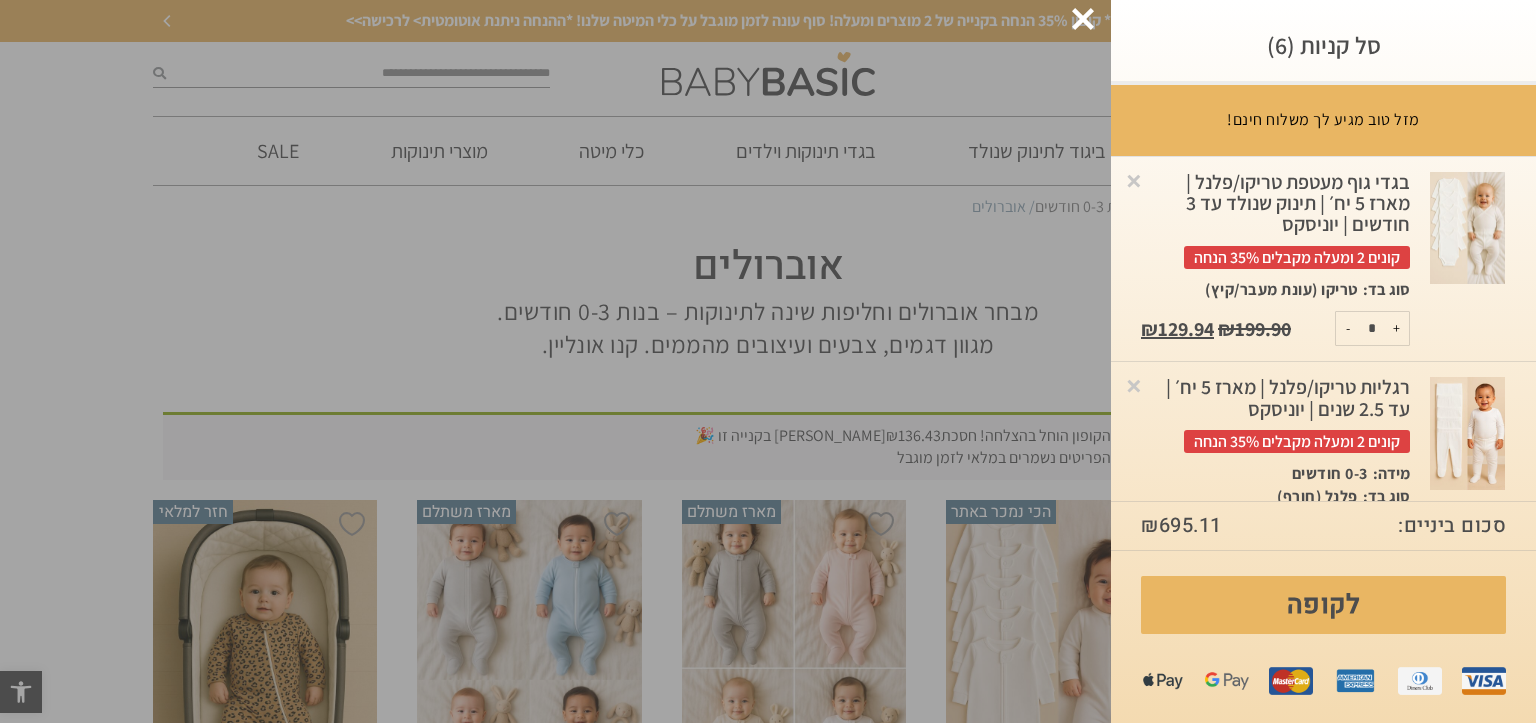 click at bounding box center [-48889, 361] 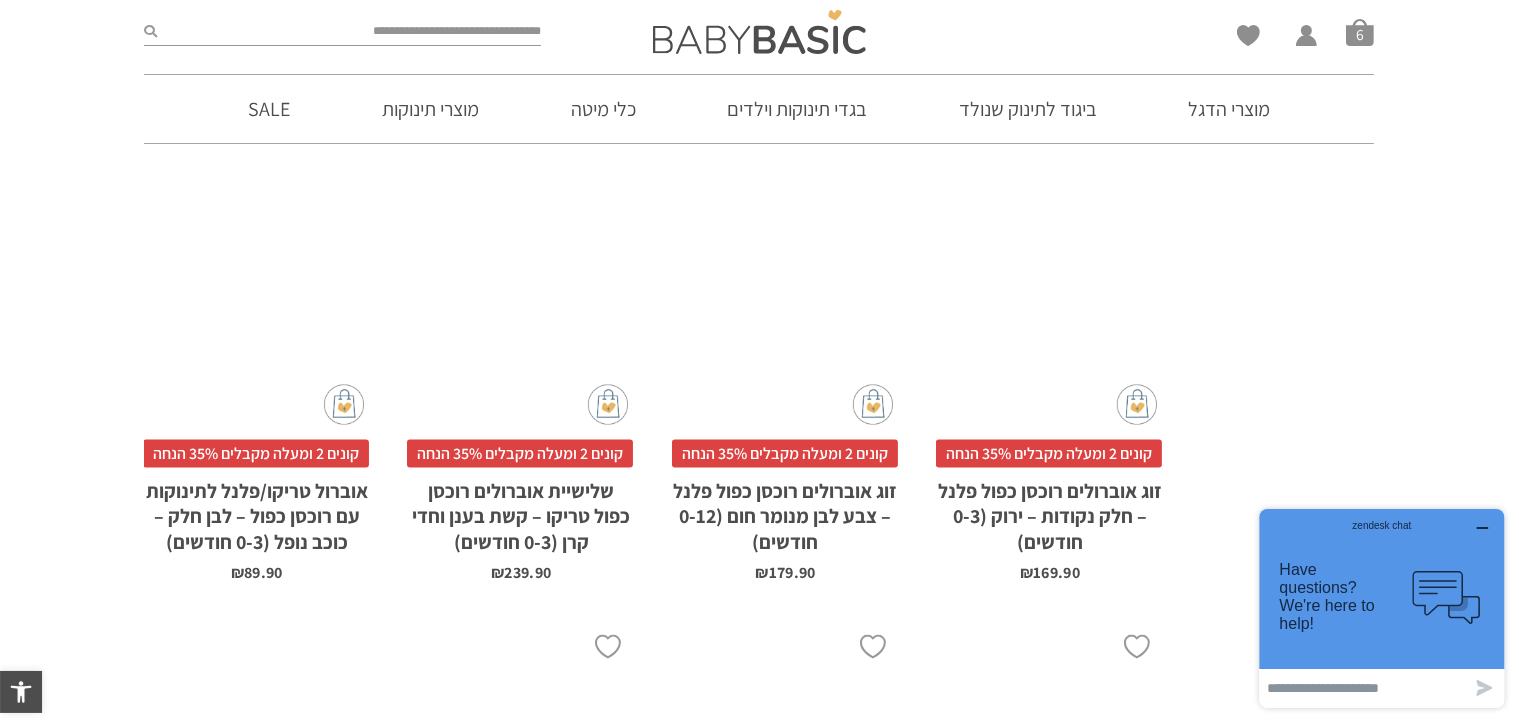 scroll, scrollTop: 3700, scrollLeft: 0, axis: vertical 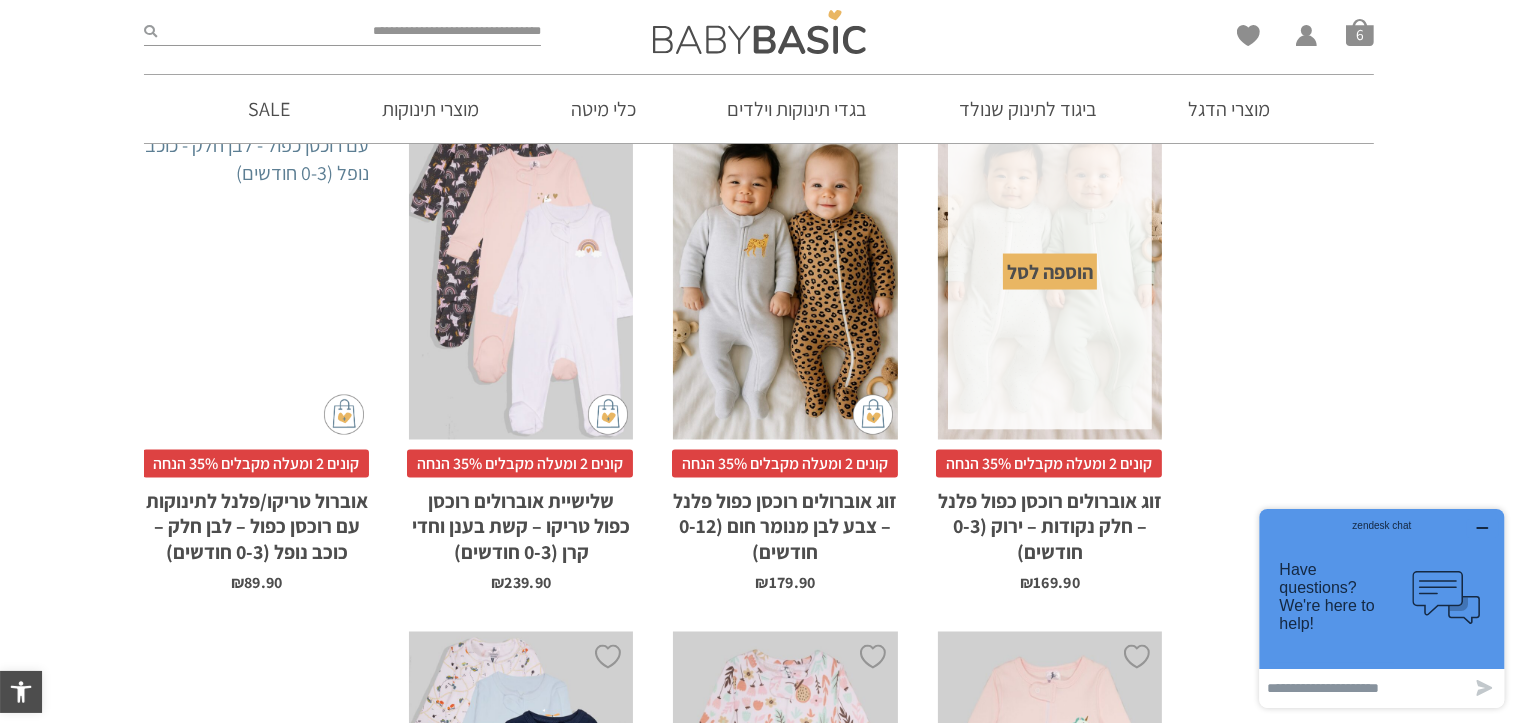 click on "הוספה לסל" at bounding box center (1050, 272) 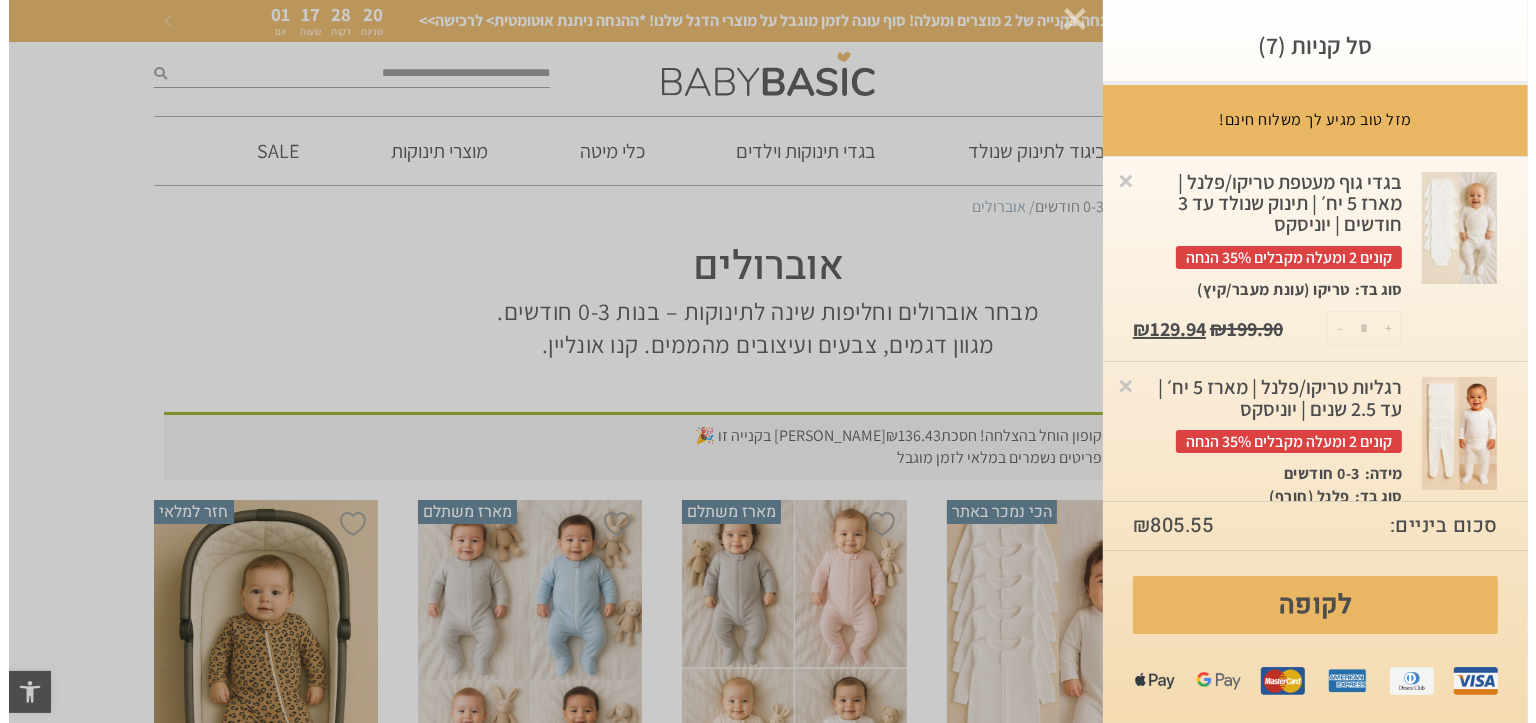 scroll, scrollTop: 0, scrollLeft: 0, axis: both 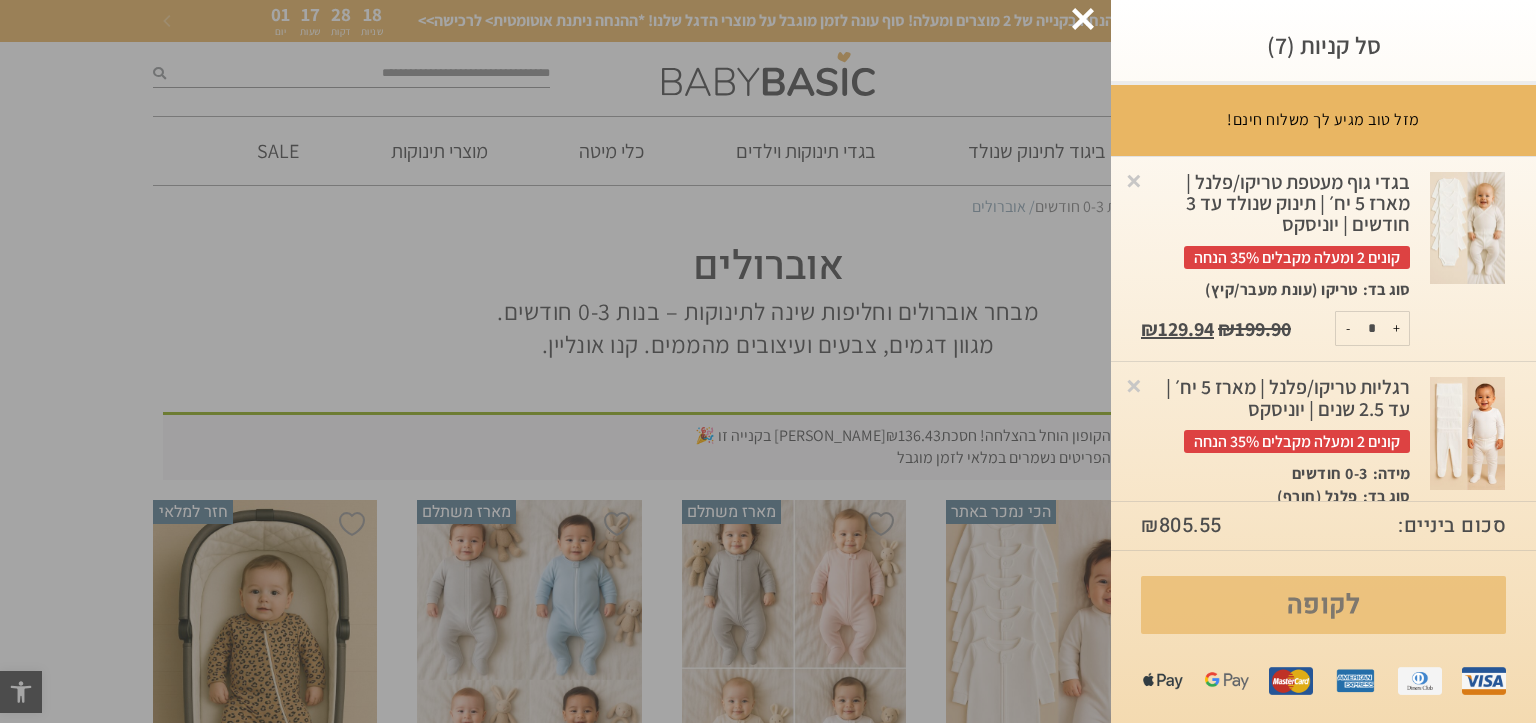 click on "לקופה" at bounding box center (1323, 605) 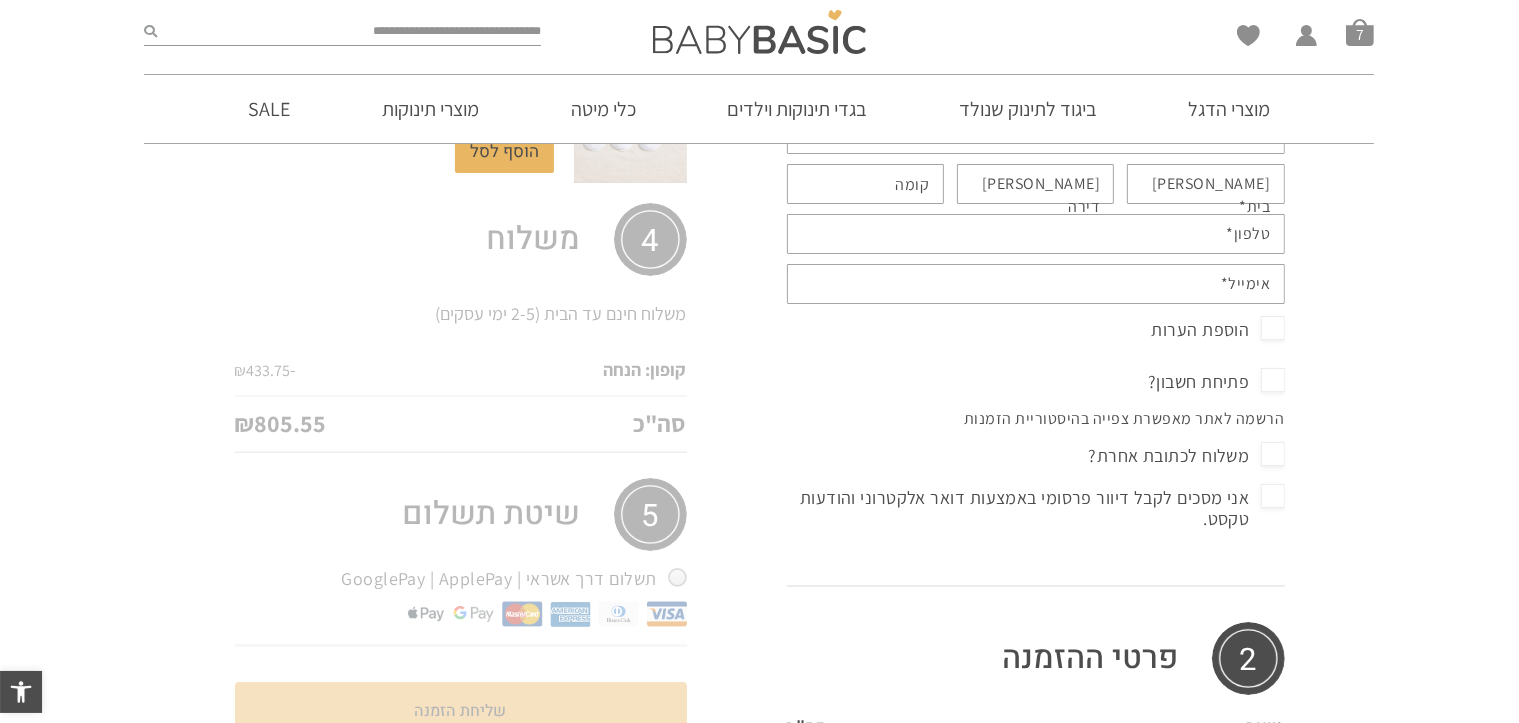 scroll, scrollTop: 441, scrollLeft: 0, axis: vertical 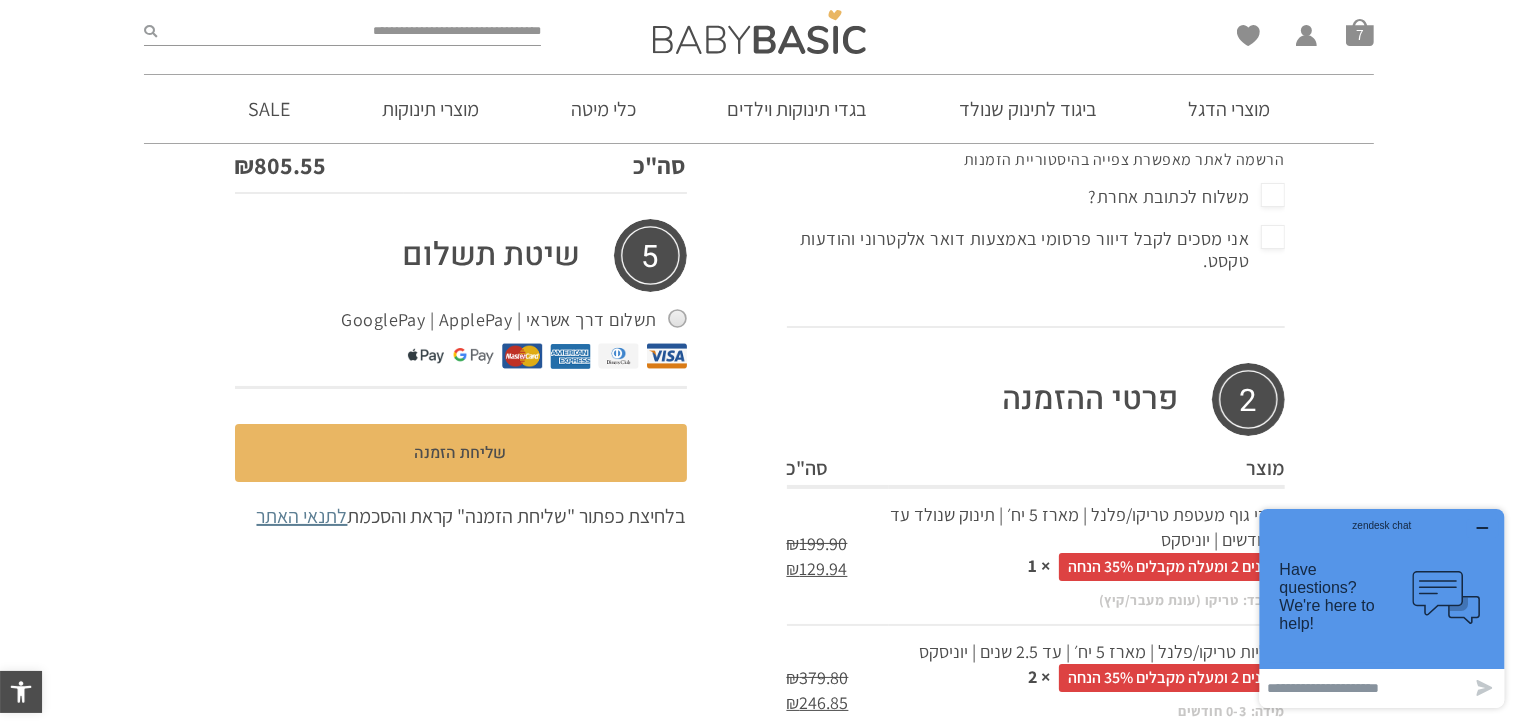 click on "תשלום דרך אשראי | GooglePay | ApplePay
תשלום דרך אשראי | GooglePay | ApplePay" at bounding box center (461, 340) 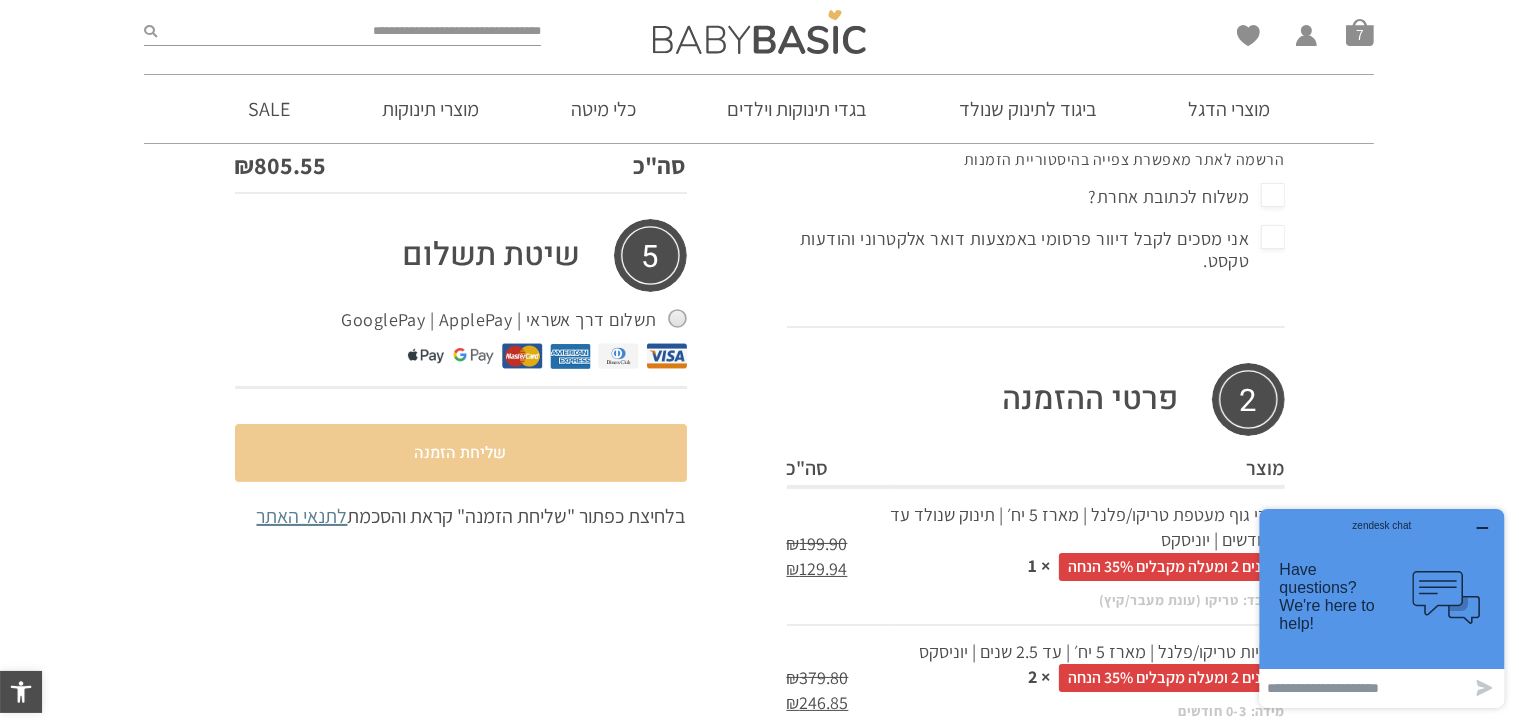 click on "שליחת הזמנה" at bounding box center (461, 453) 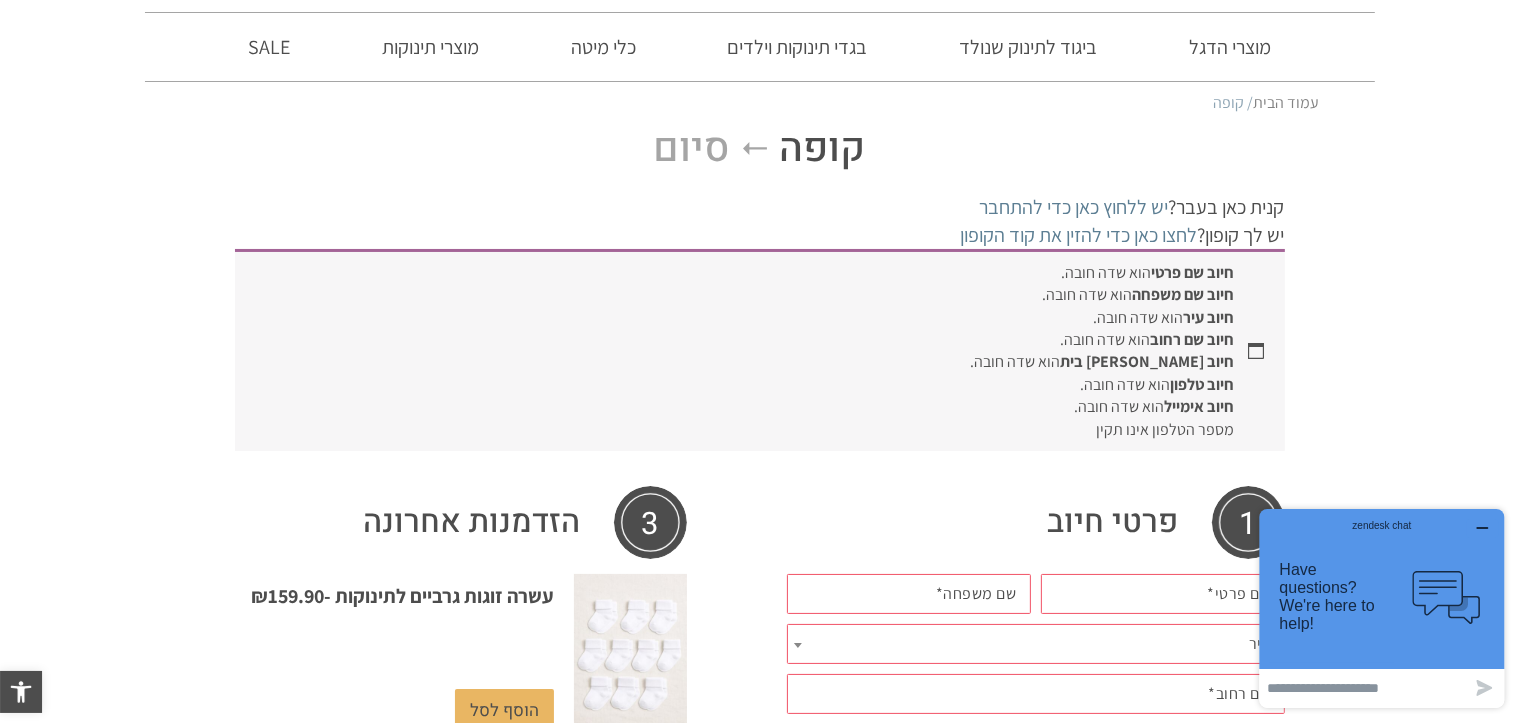 scroll, scrollTop: 0, scrollLeft: 0, axis: both 